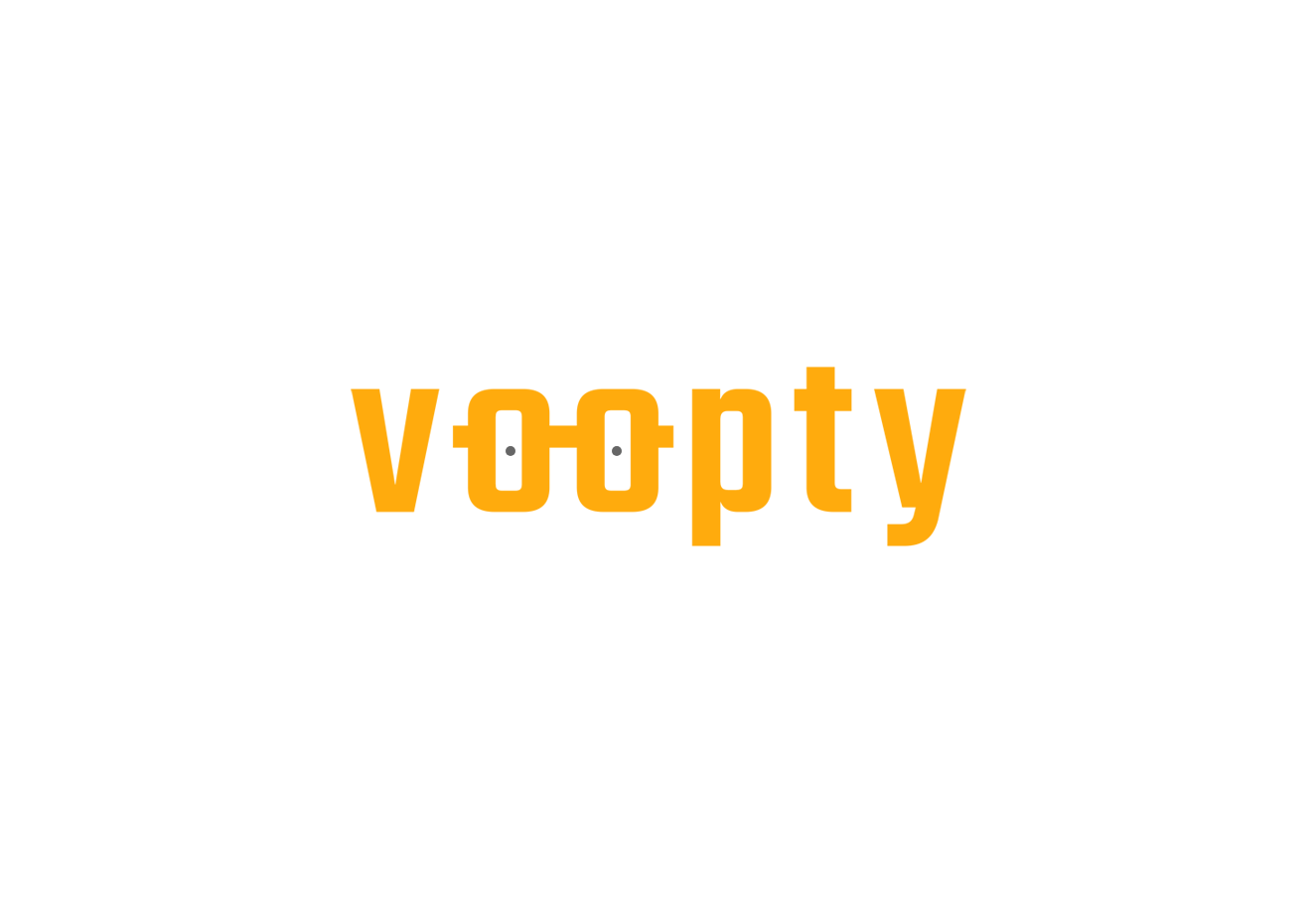 scroll, scrollTop: 0, scrollLeft: 0, axis: both 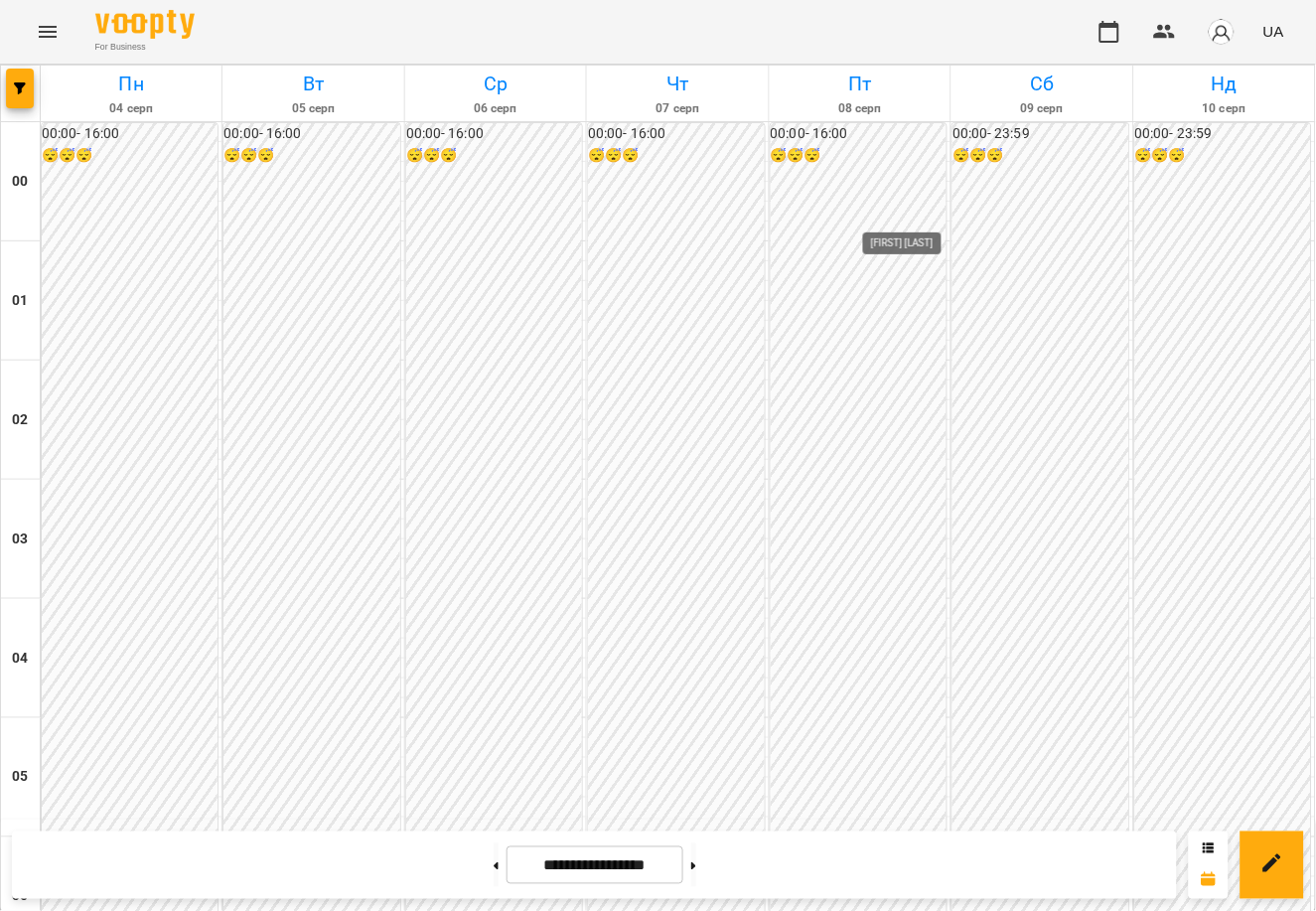 click on "[FIRST] [LAST]" at bounding box center [919, 2057] 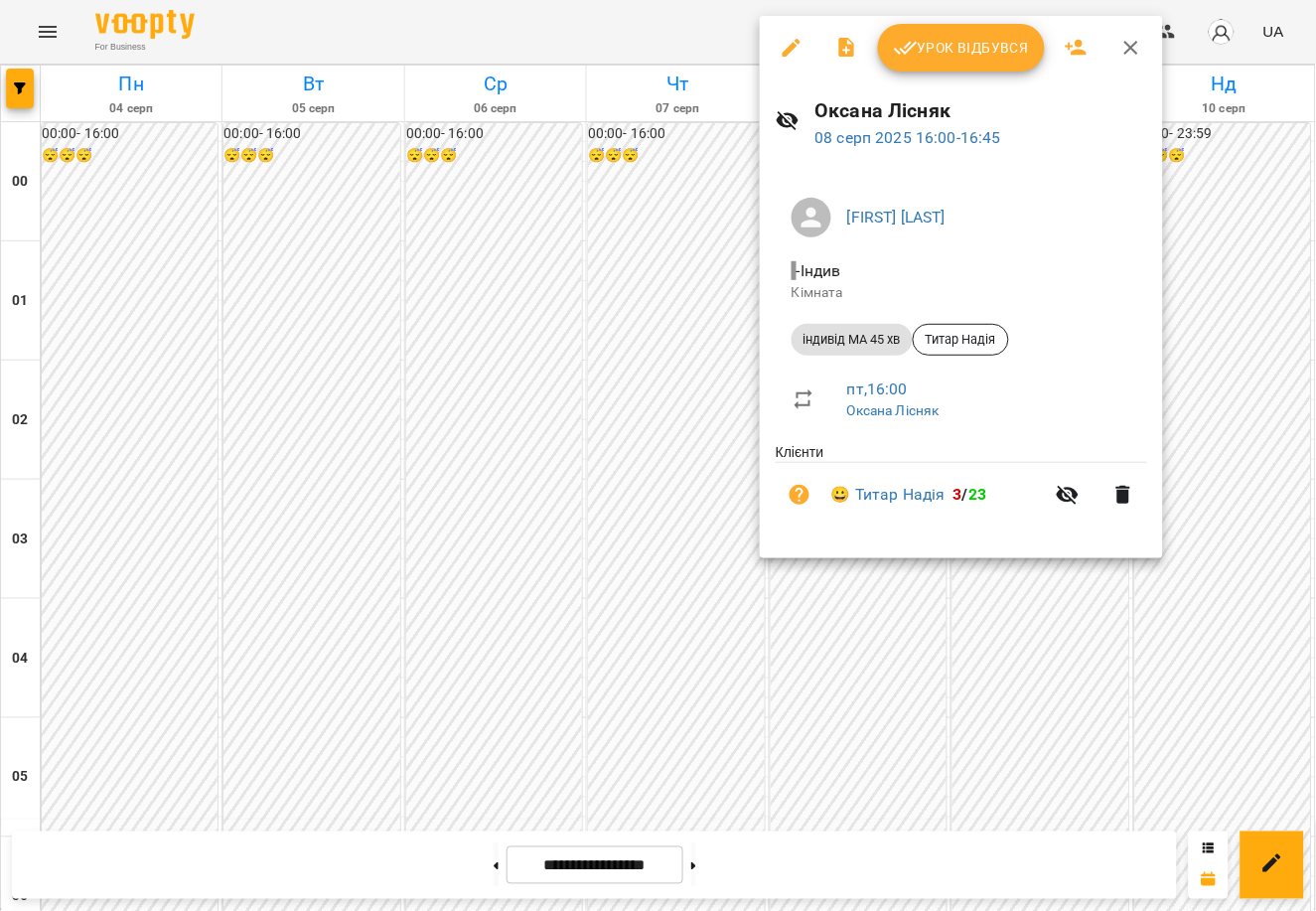 click on "Урок відбувся" at bounding box center (961, 48) 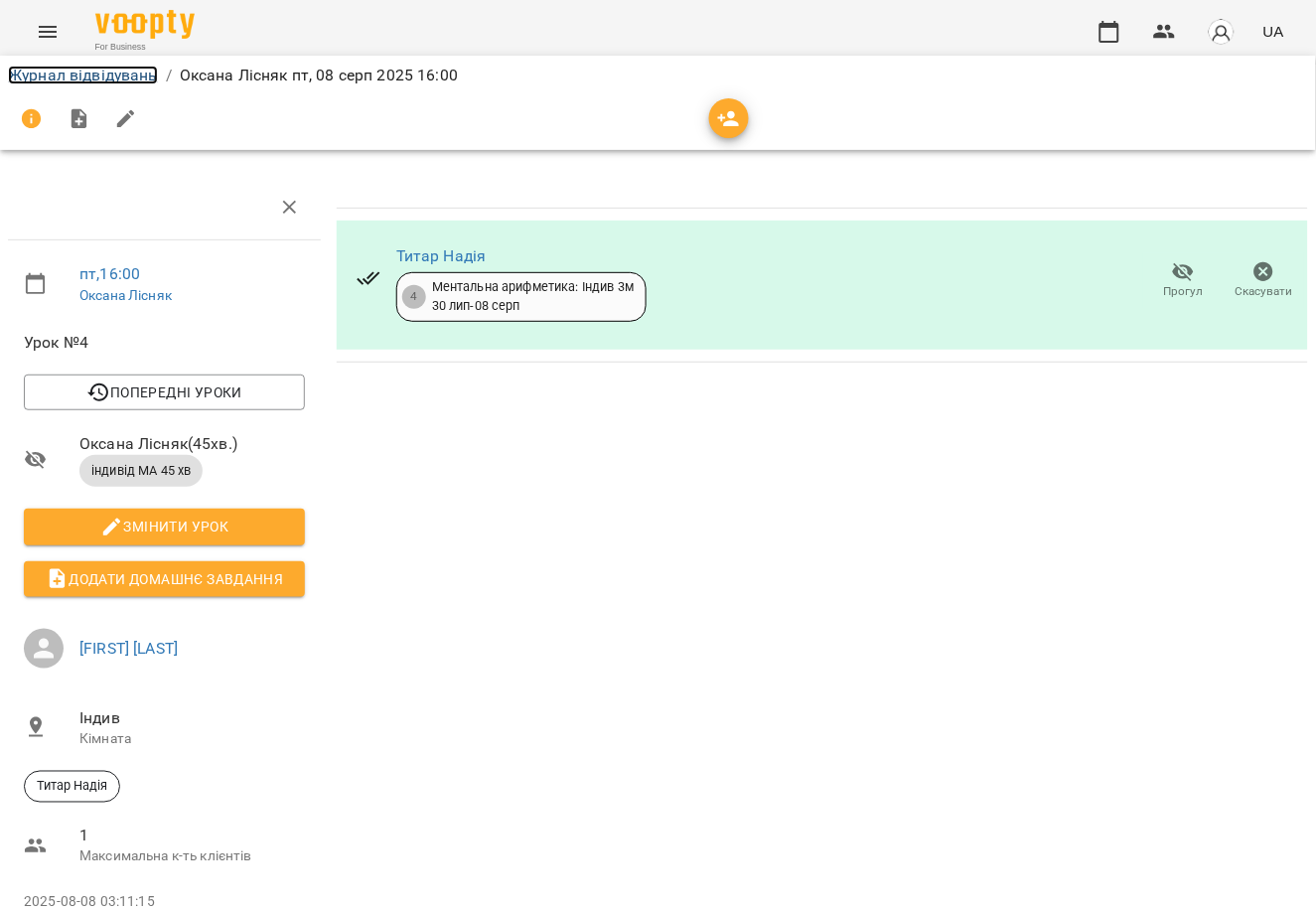 click on "Журнал відвідувань" at bounding box center [82, 75] 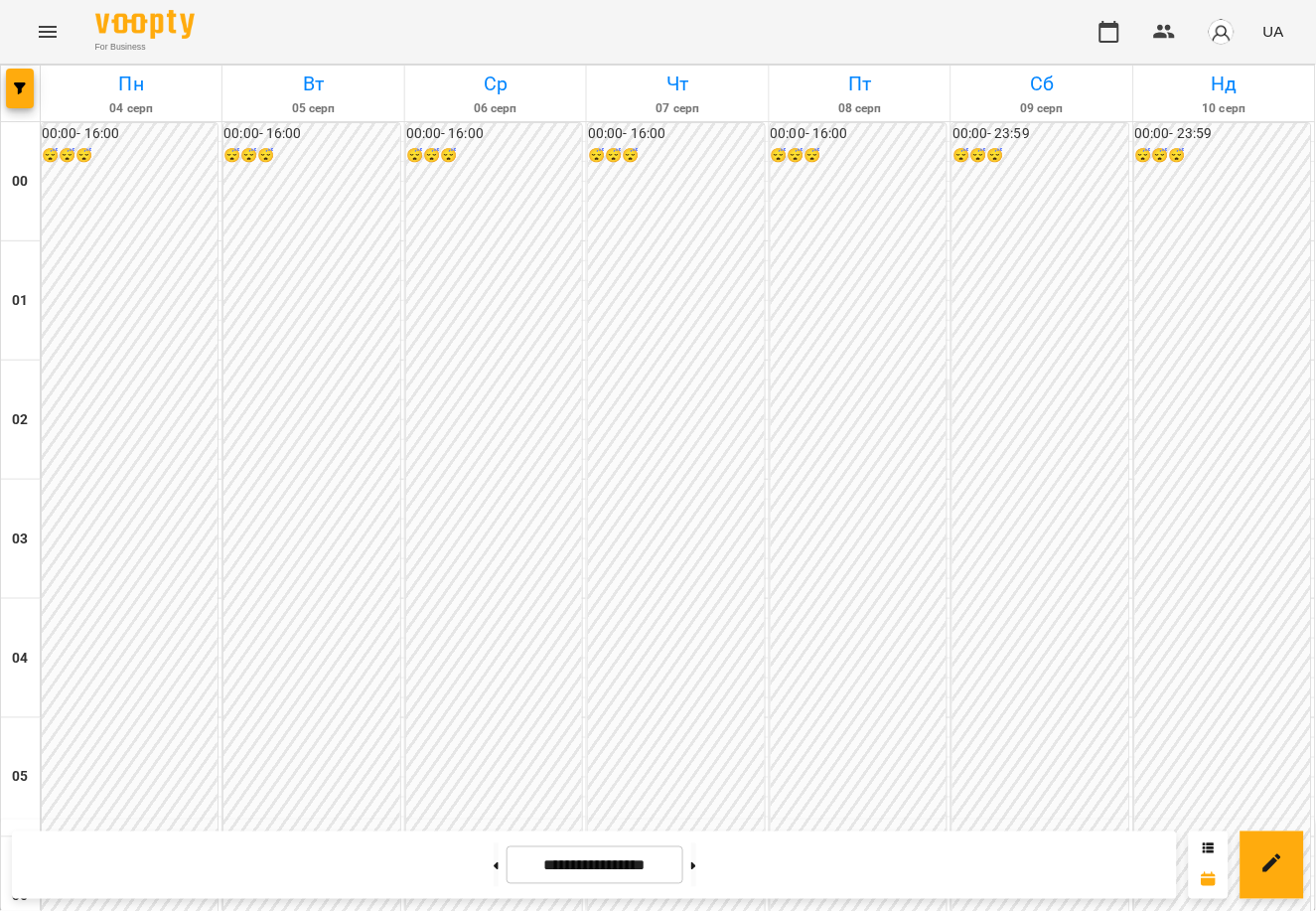 scroll, scrollTop: 1722, scrollLeft: 0, axis: vertical 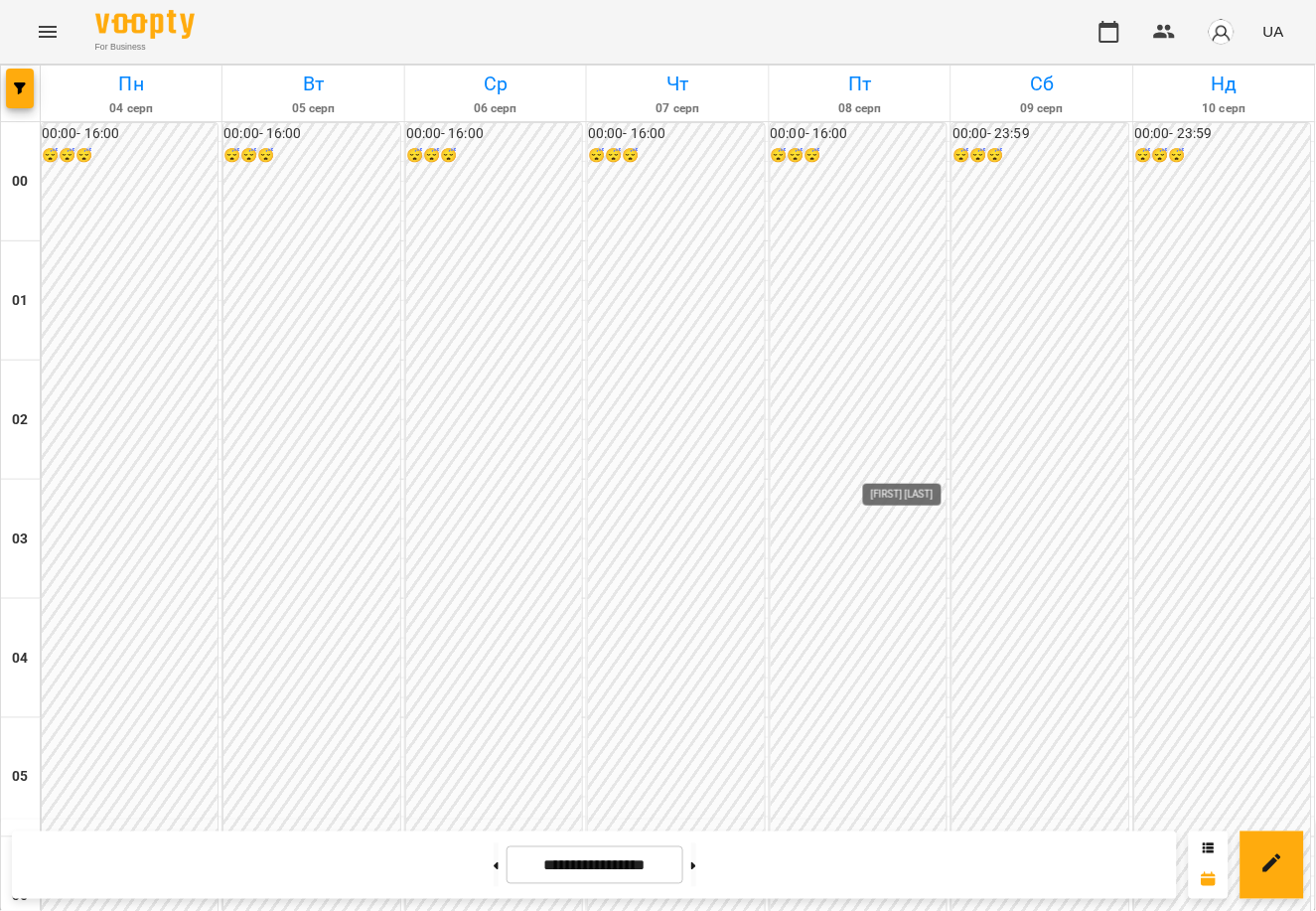 click on "[FIRST] [LAST]" at bounding box center (919, 2177) 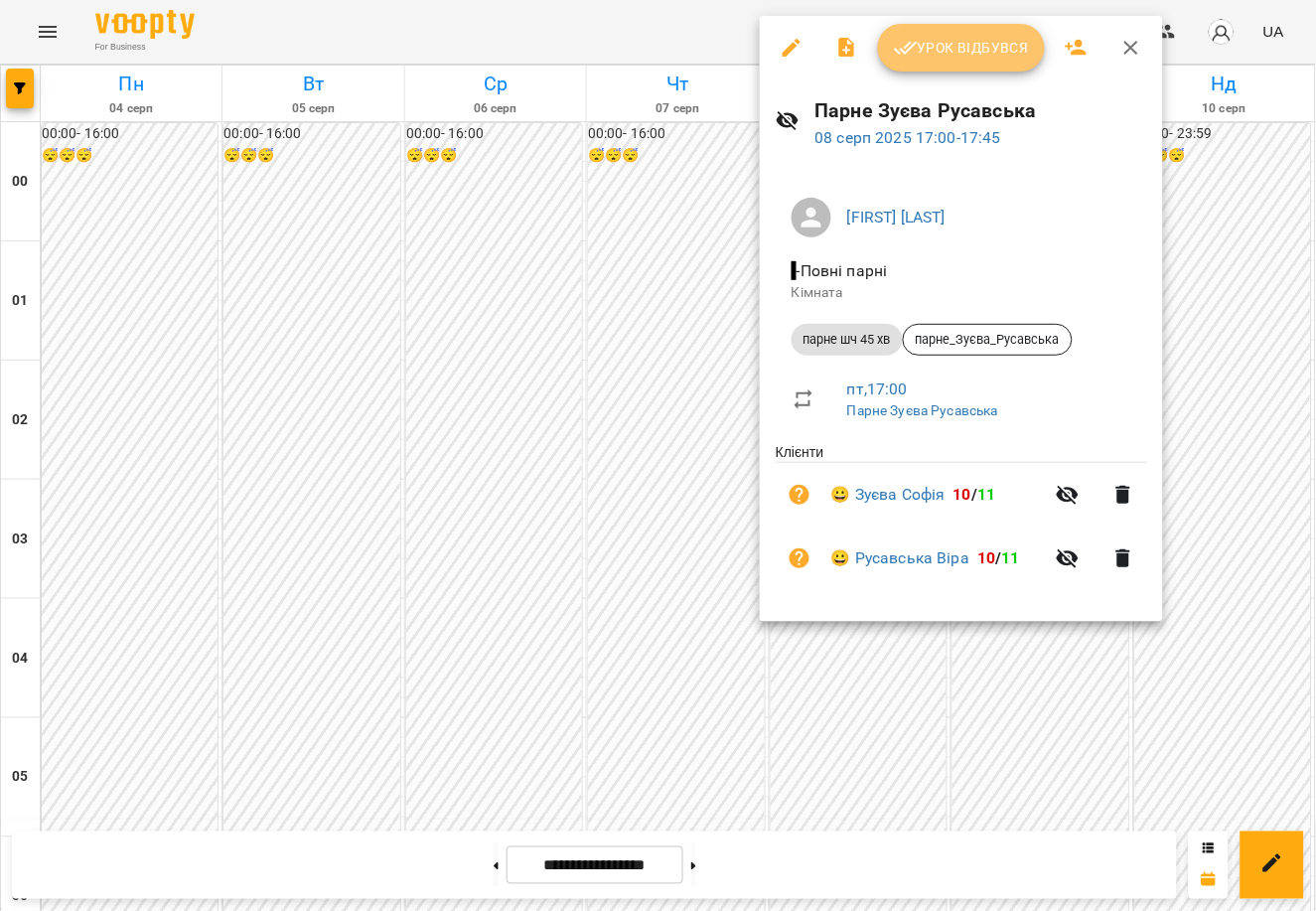 click on "Урок відбувся" at bounding box center (961, 48) 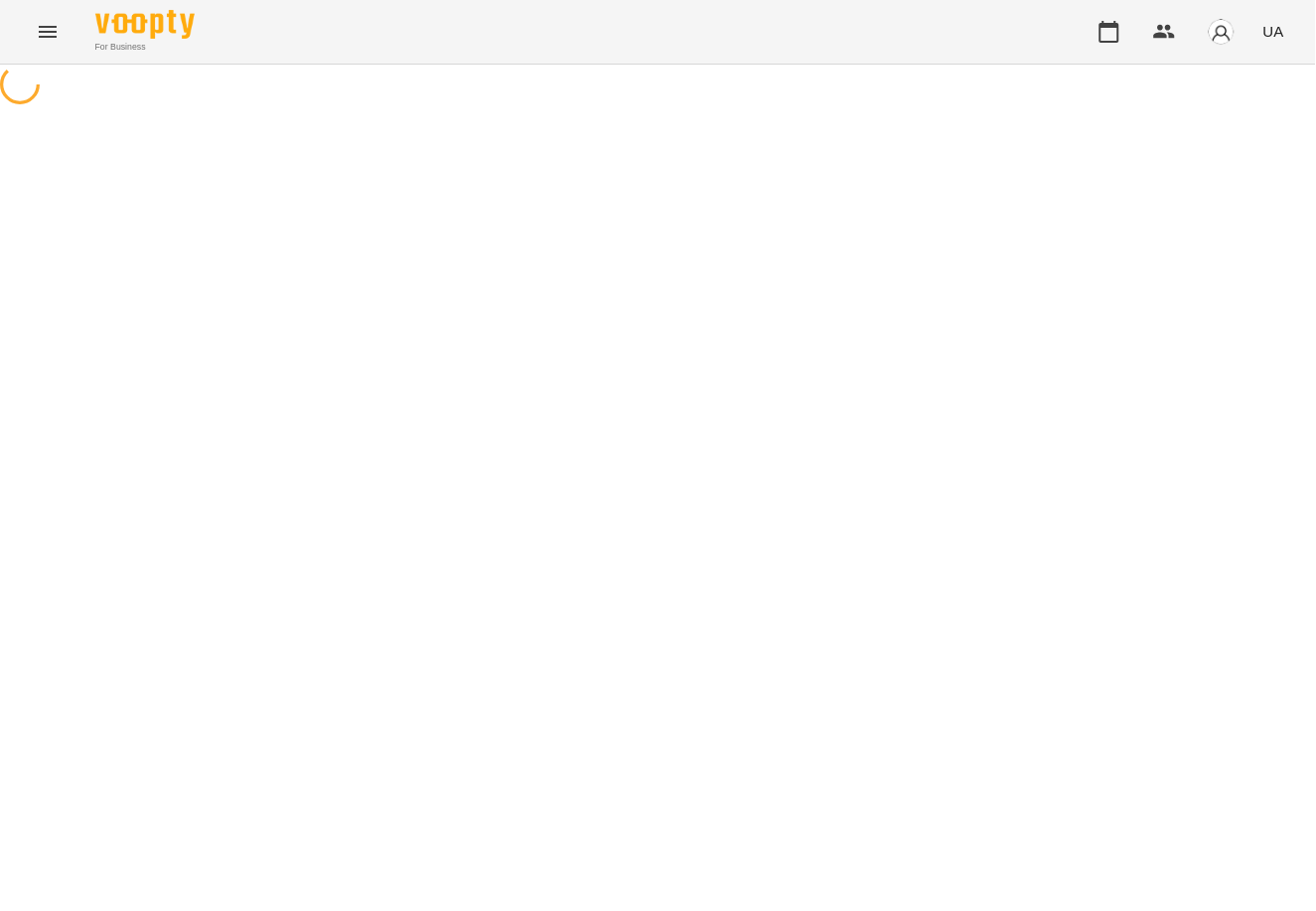 click 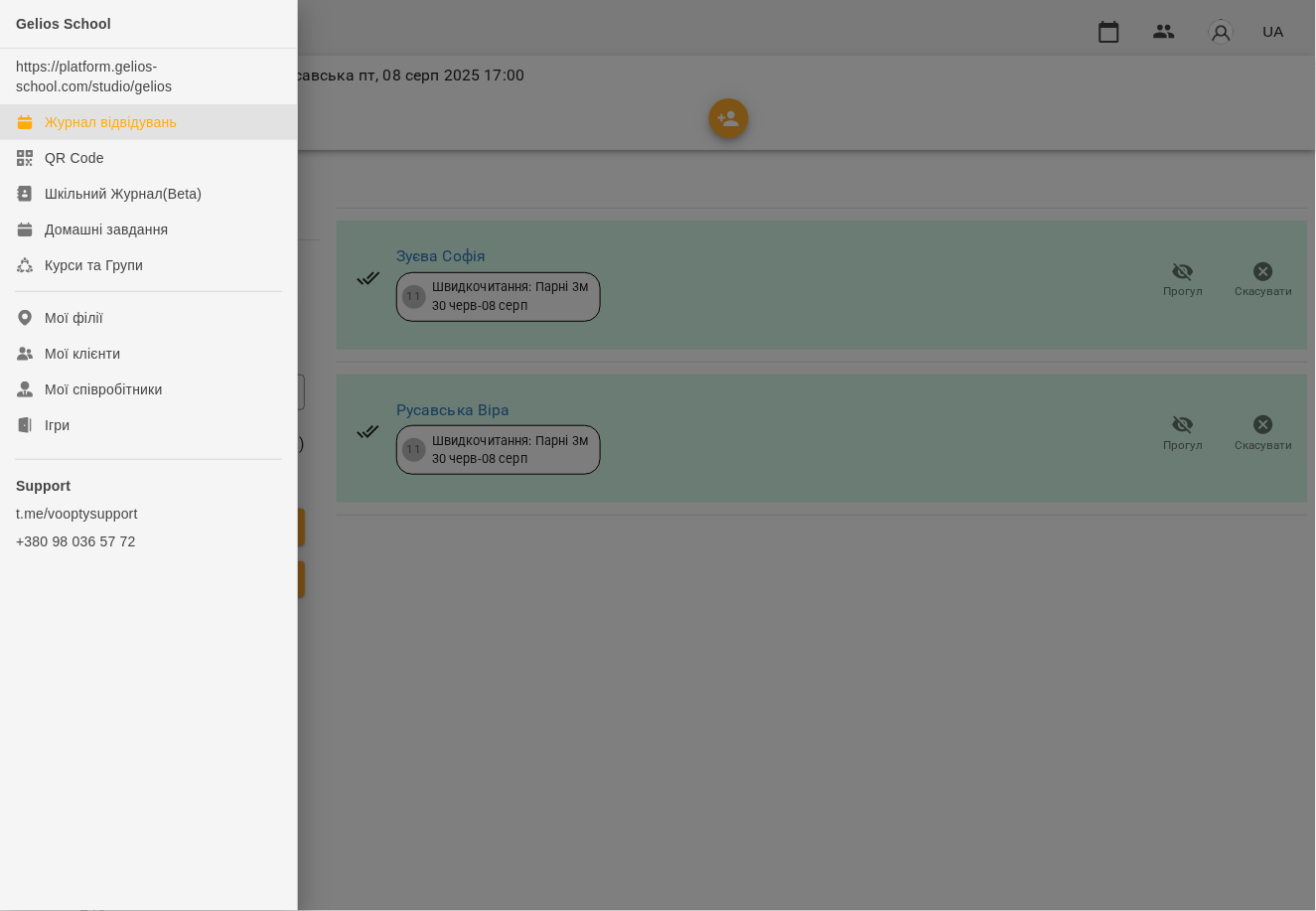click on "Журнал відвідувань" at bounding box center [110, 122] 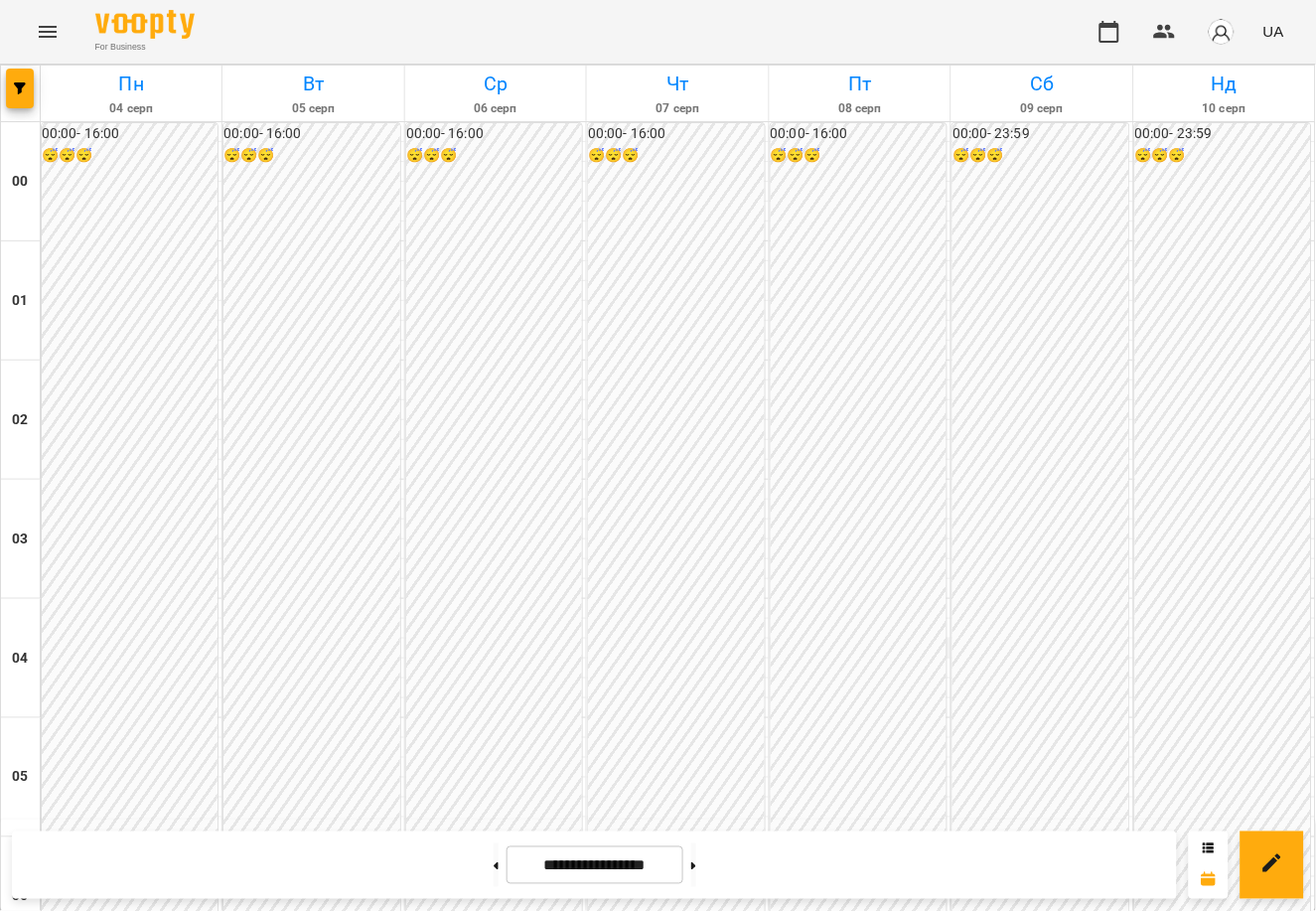 scroll, scrollTop: 1987, scrollLeft: 0, axis: vertical 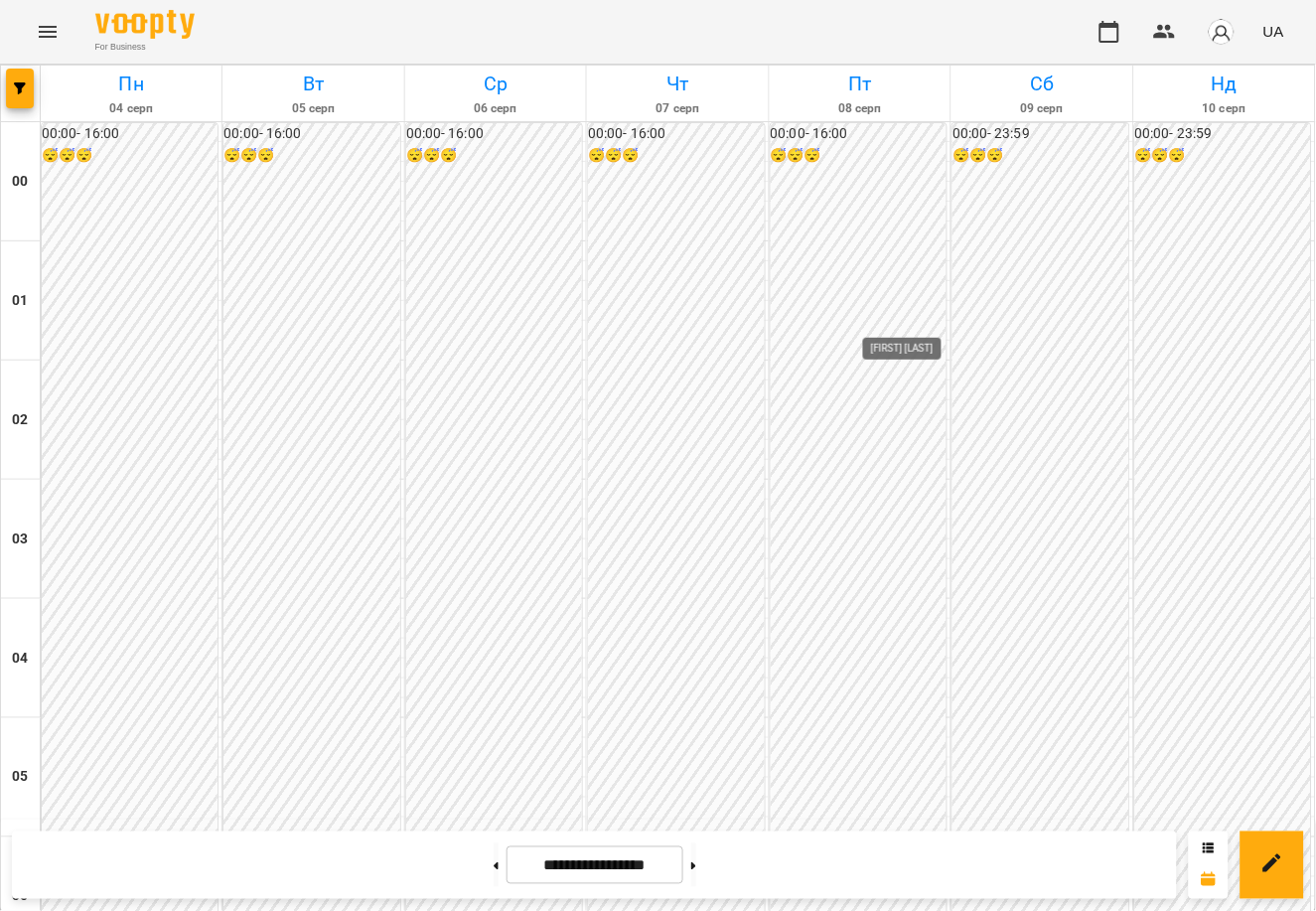 click on "[LAST] [FIRST]" at bounding box center [919, 2296] 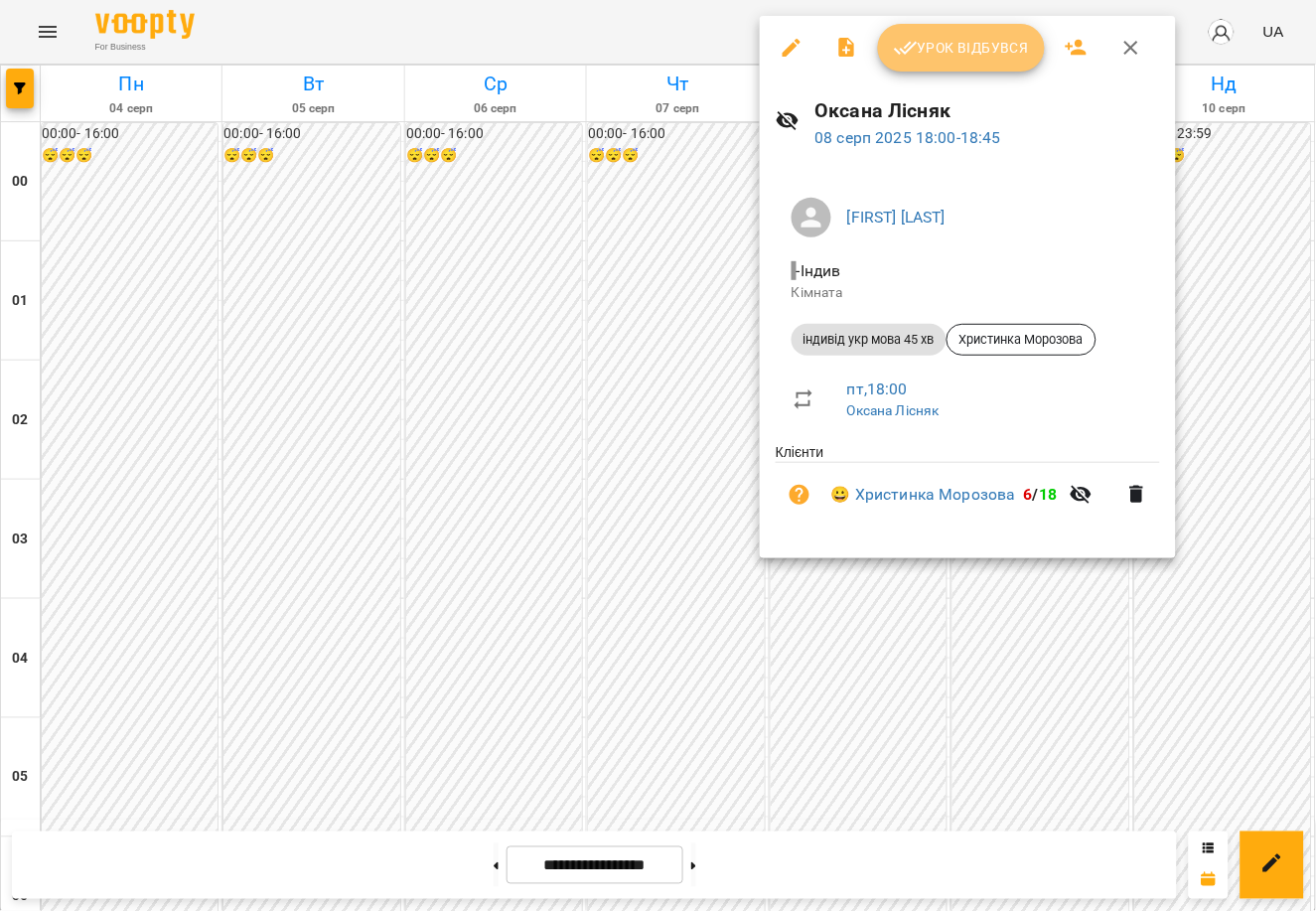 click on "Урок відбувся" at bounding box center (961, 48) 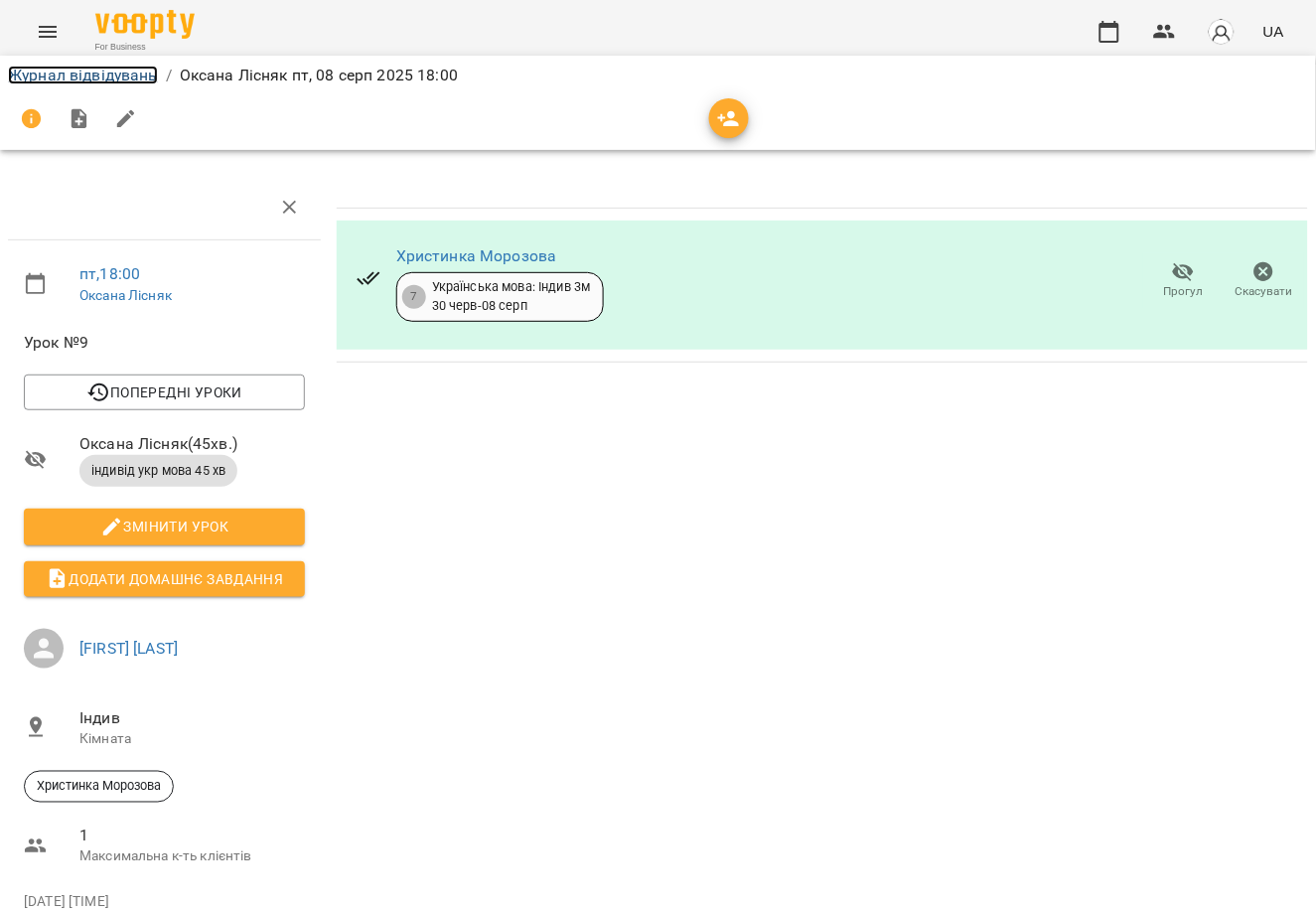 click on "Журнал відвідувань" at bounding box center [82, 75] 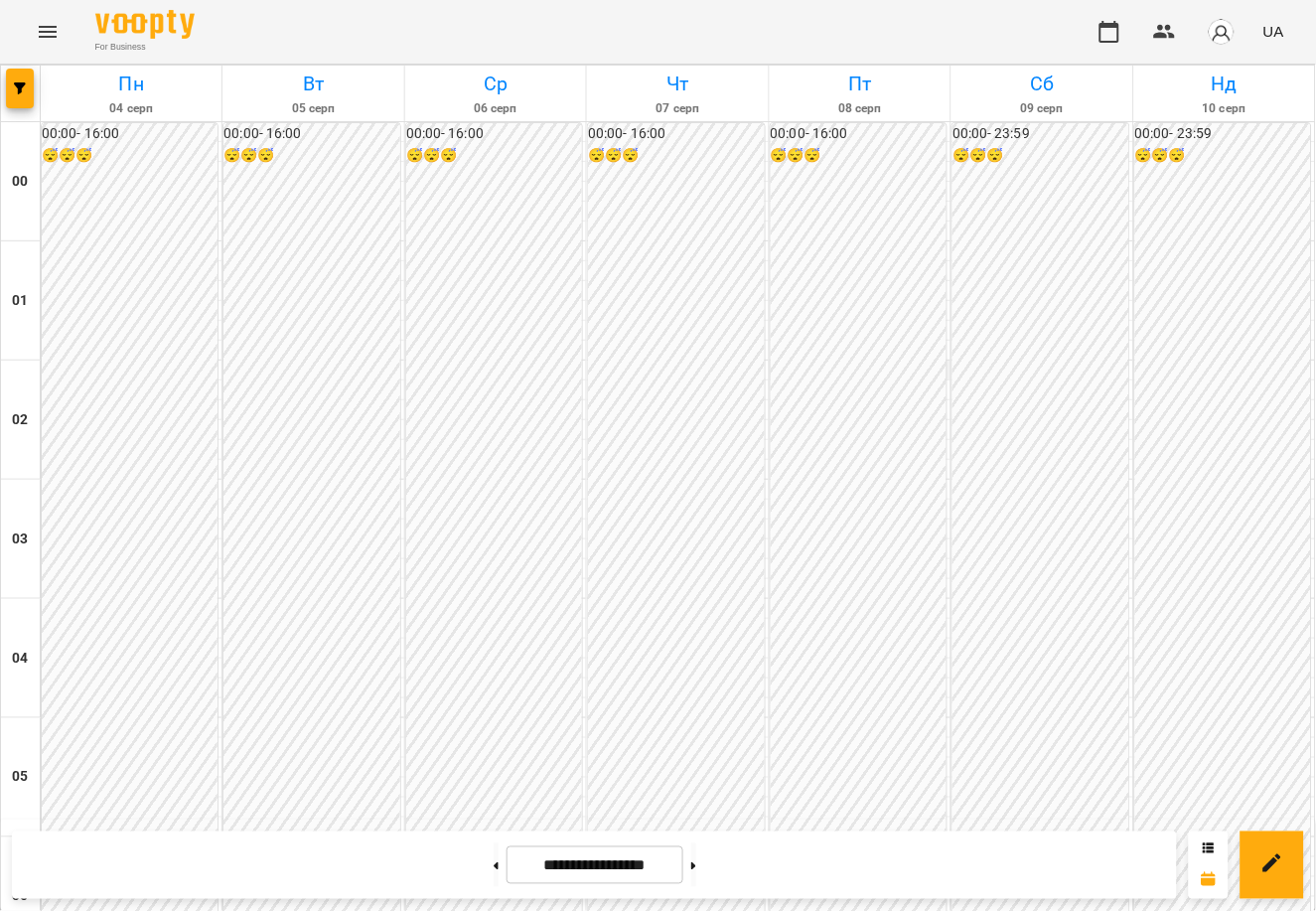 scroll, scrollTop: 2119, scrollLeft: 0, axis: vertical 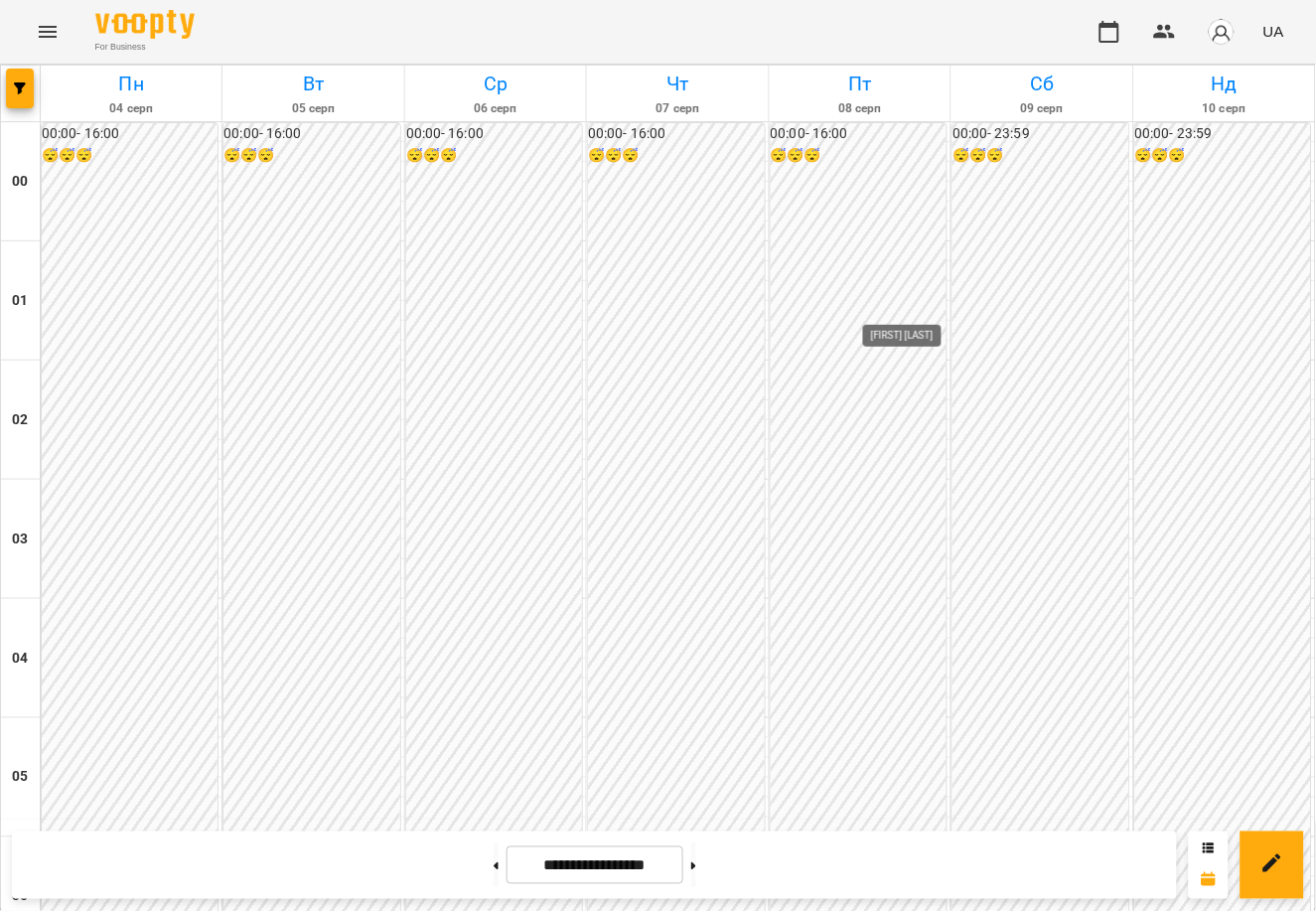 click on "Лісняк Оксана" at bounding box center [919, 2415] 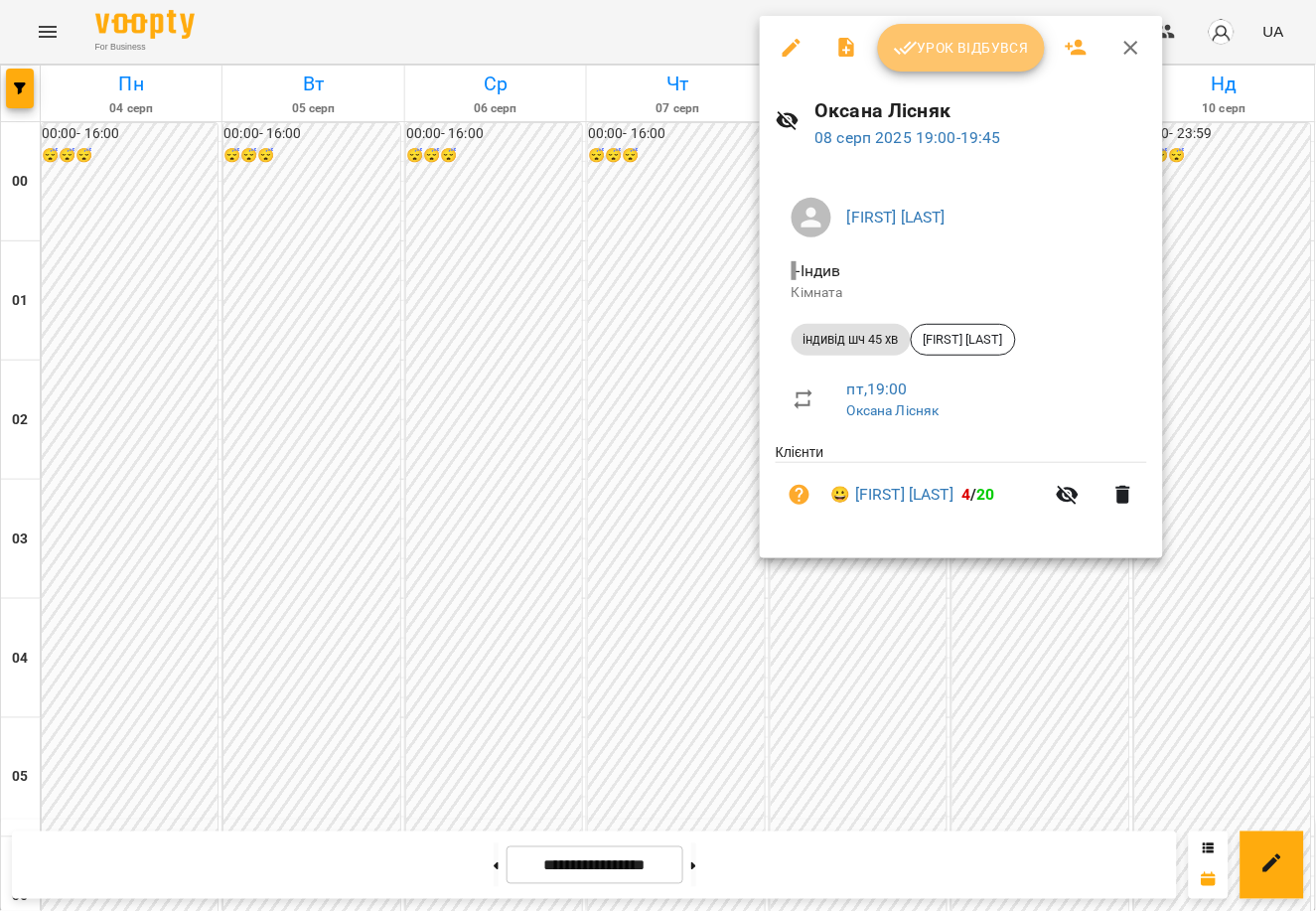 click on "Урок відбувся" at bounding box center [961, 48] 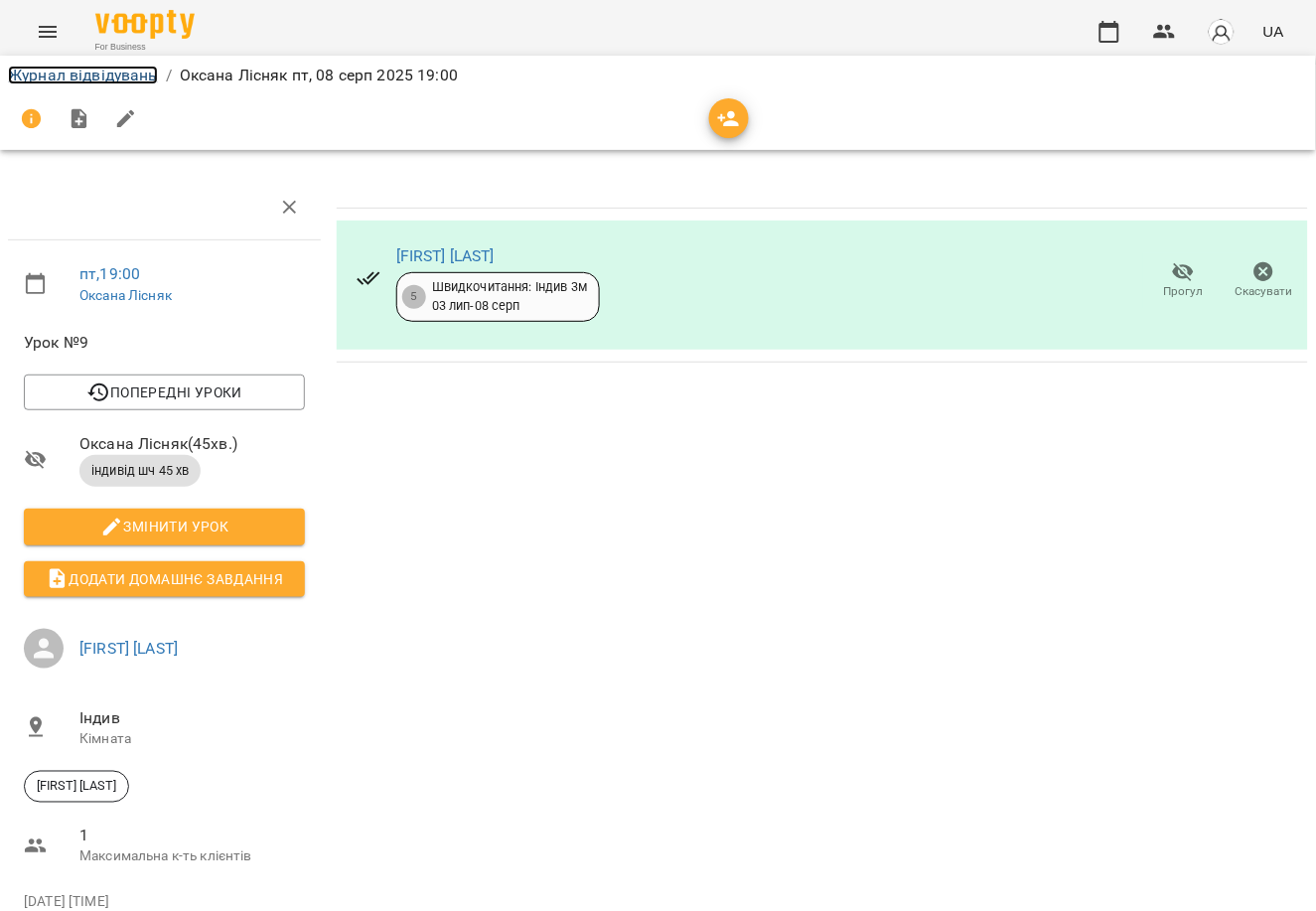 click on "Журнал відвідувань" at bounding box center (82, 75) 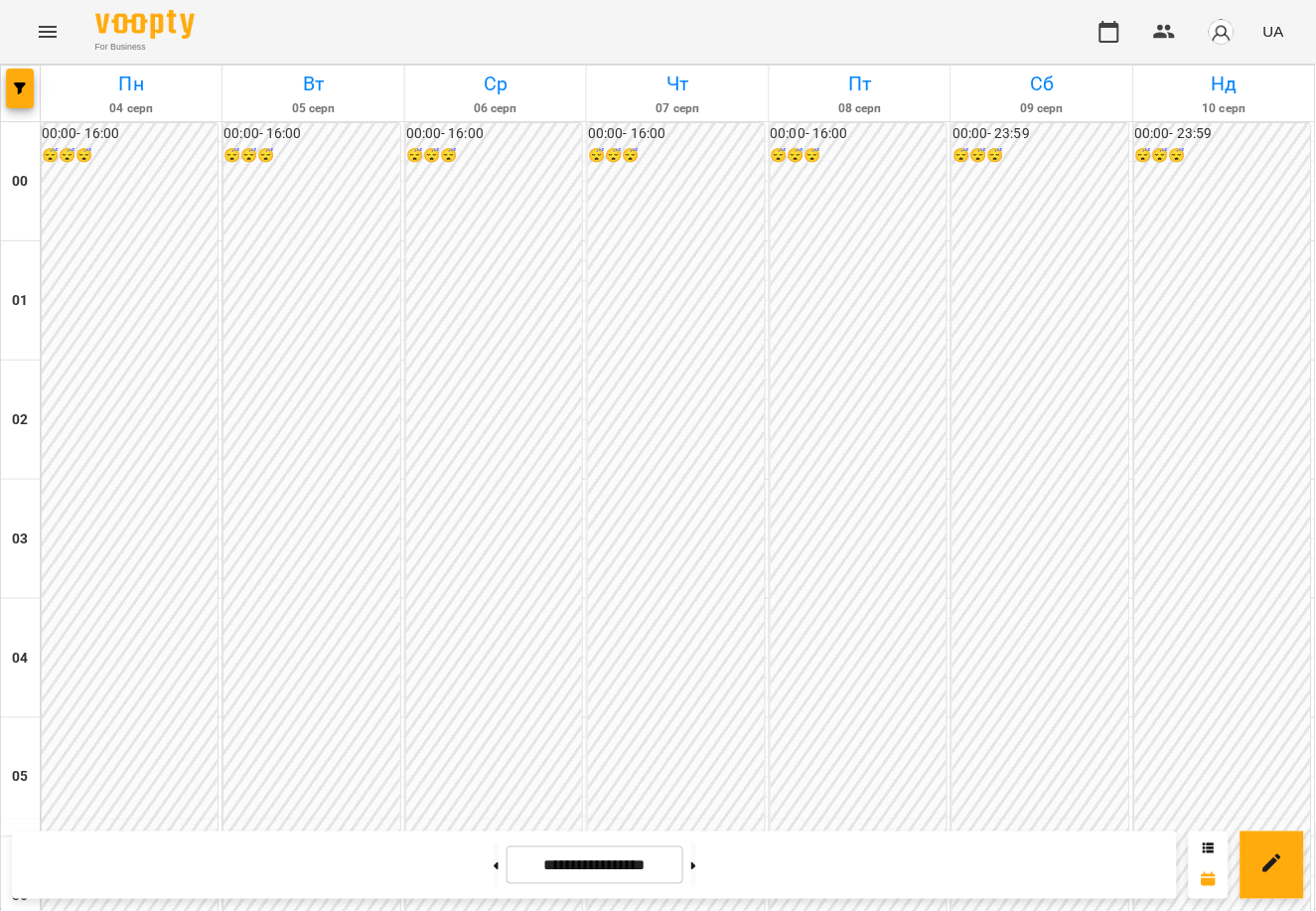 scroll, scrollTop: 2119, scrollLeft: 0, axis: vertical 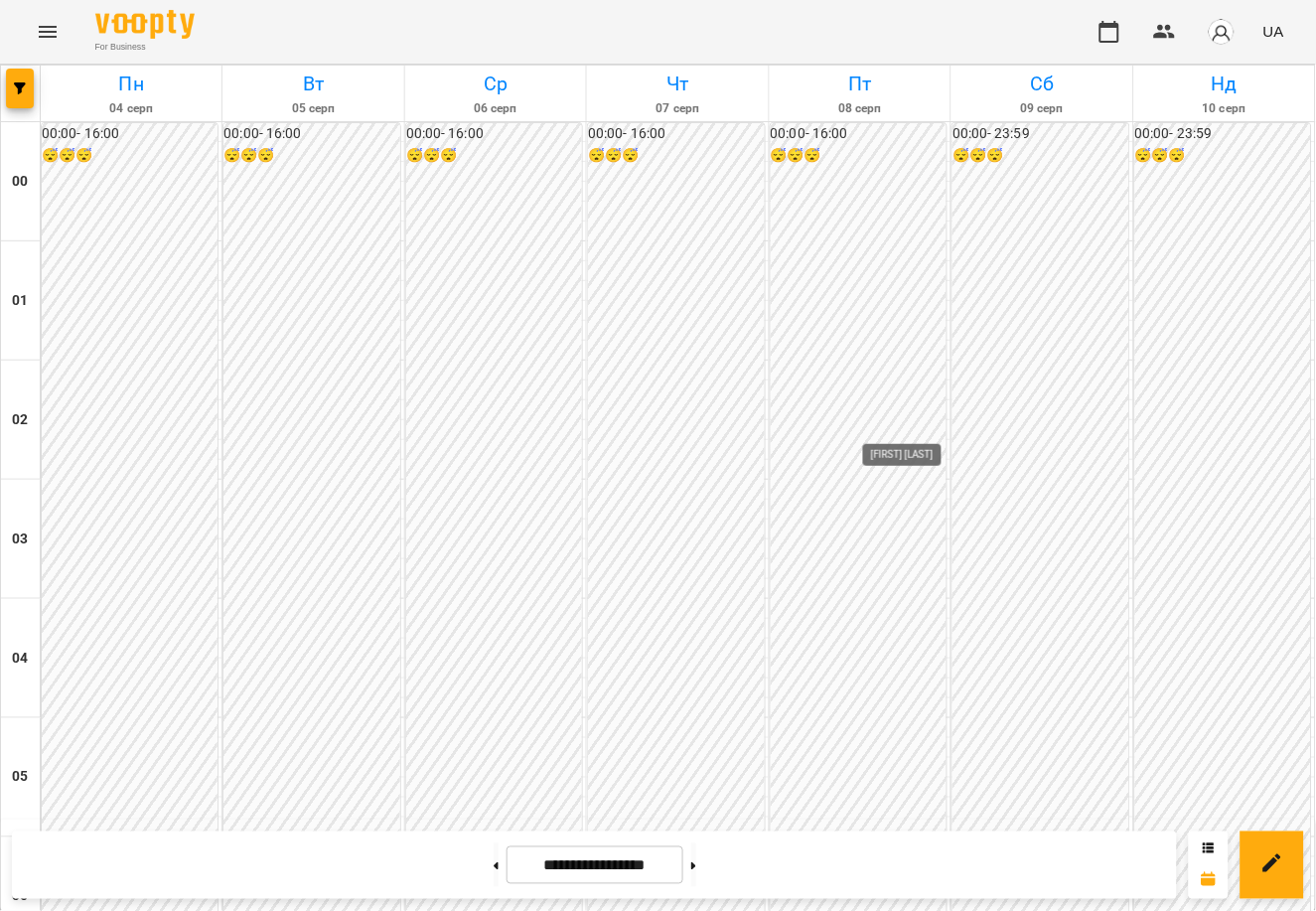 click on "Лісняк Оксана" at bounding box center (919, 2534) 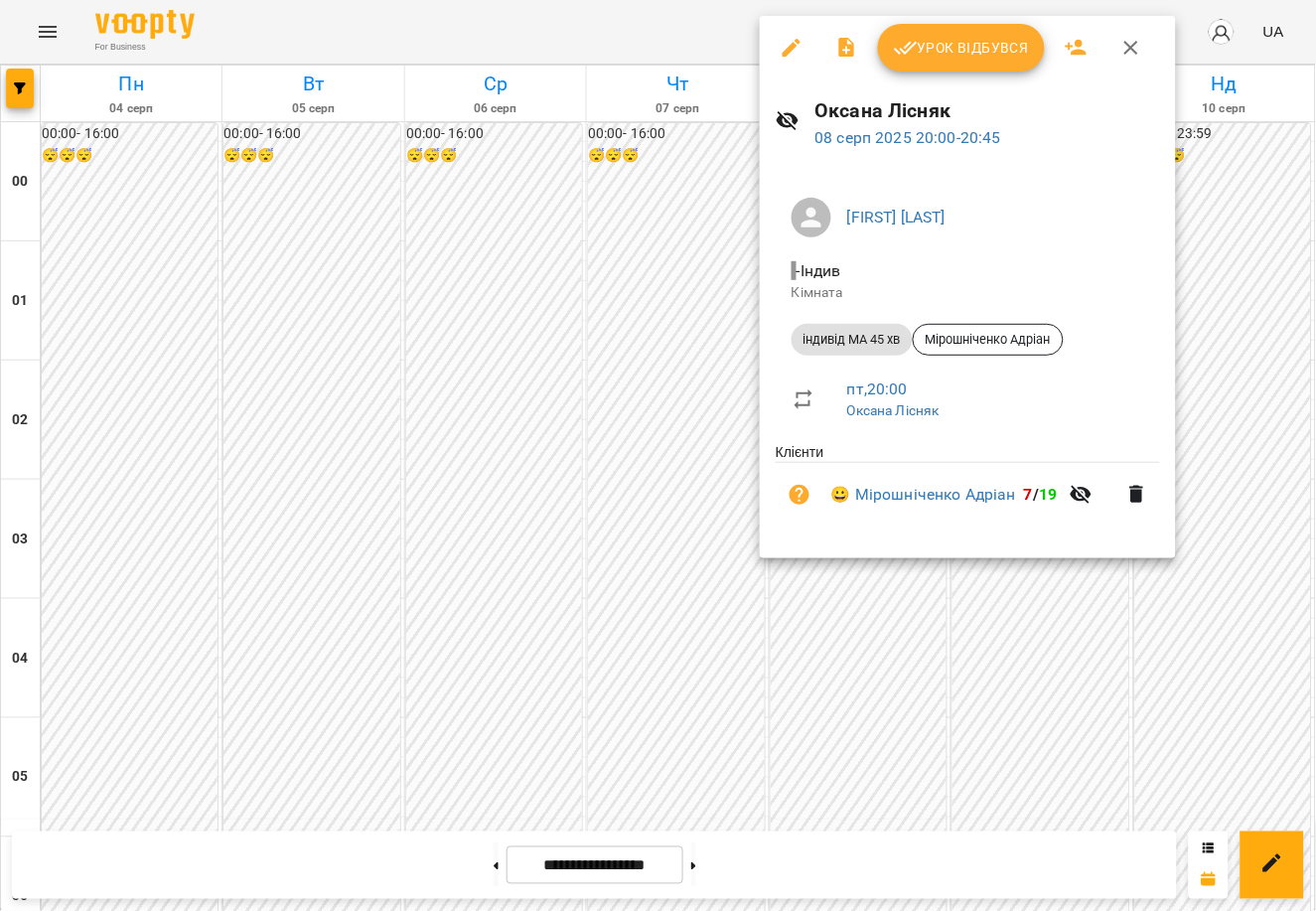 click on "Урок відбувся" at bounding box center (961, 48) 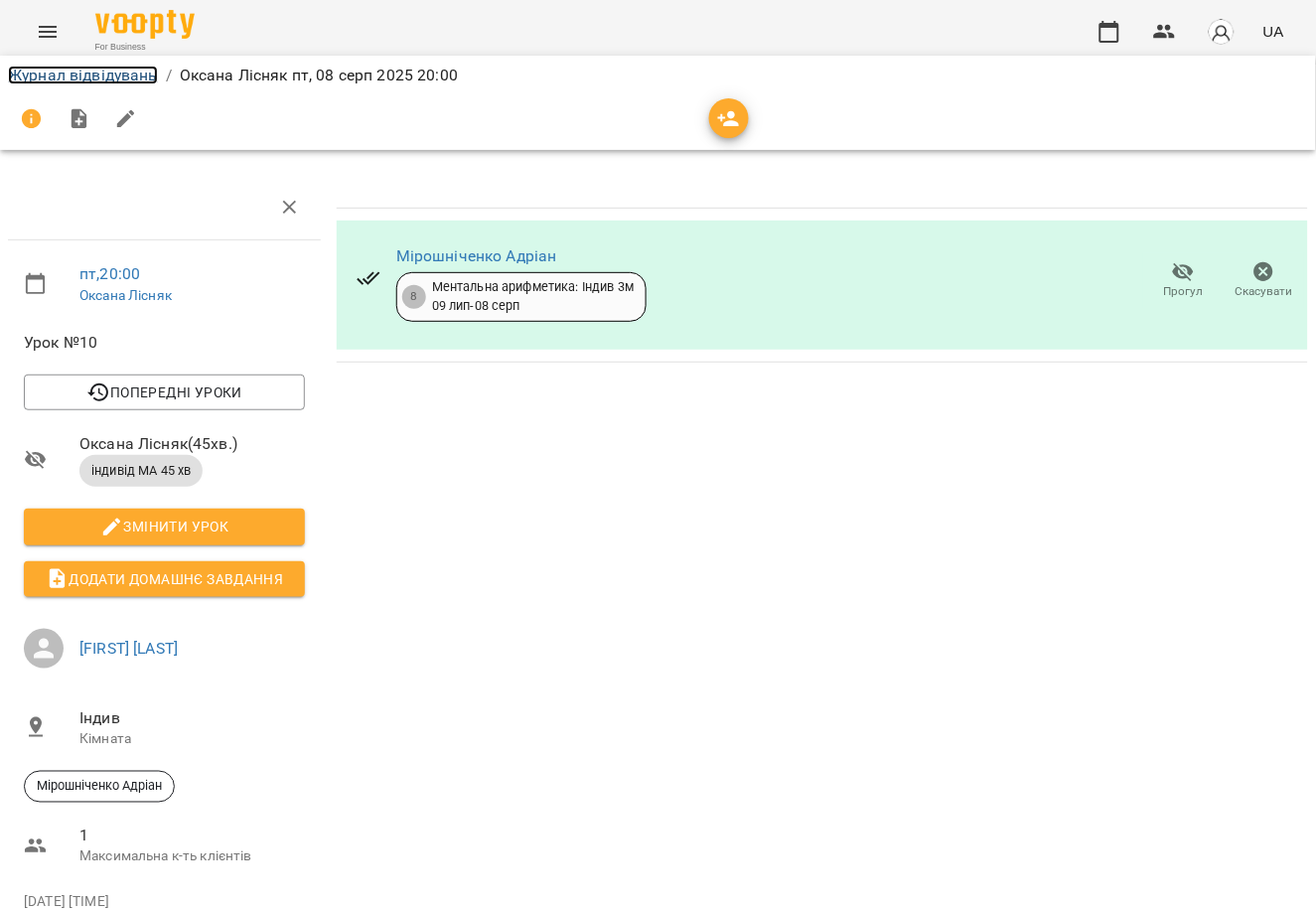 click on "Журнал відвідувань" at bounding box center [82, 75] 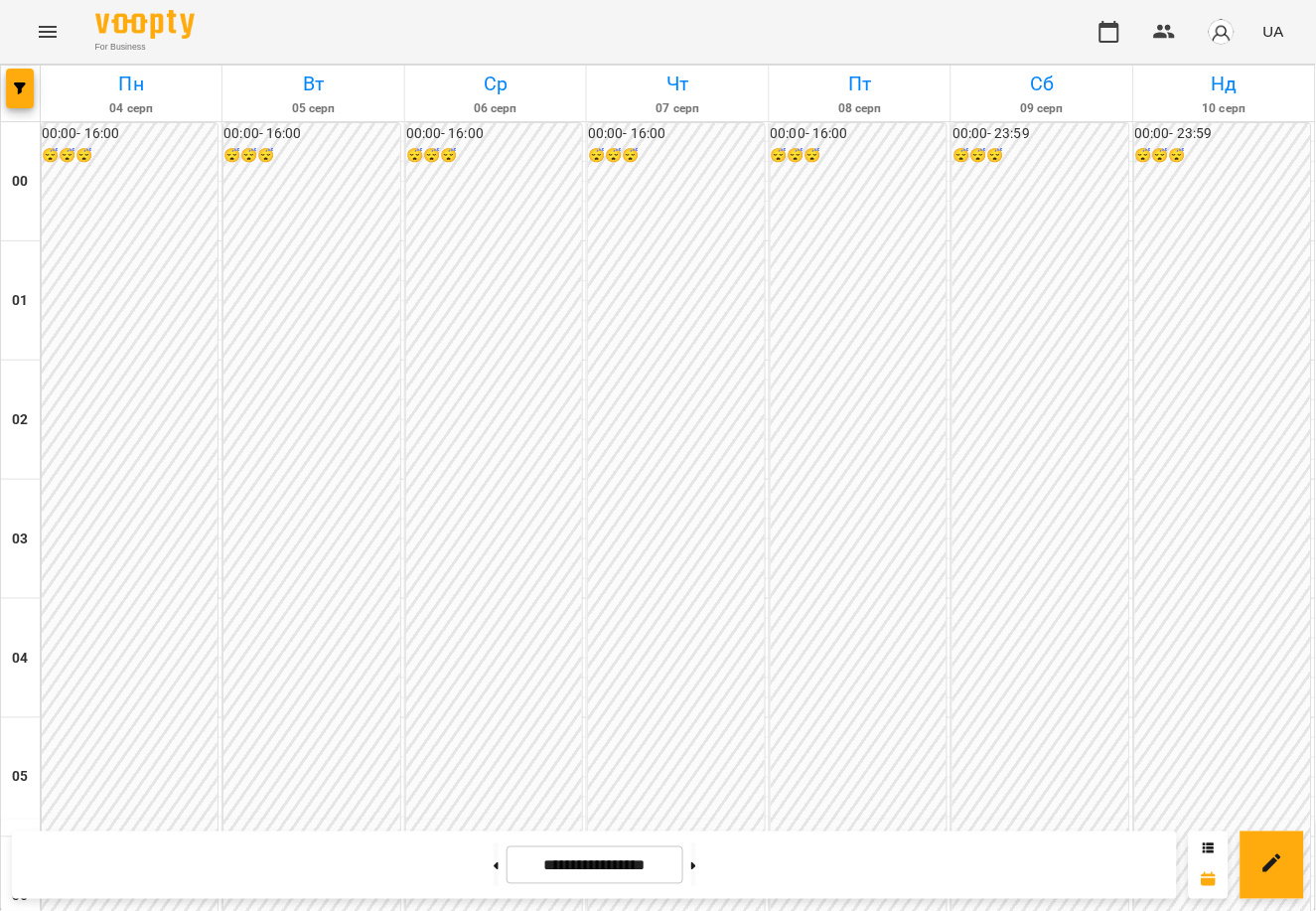scroll, scrollTop: 2162, scrollLeft: 0, axis: vertical 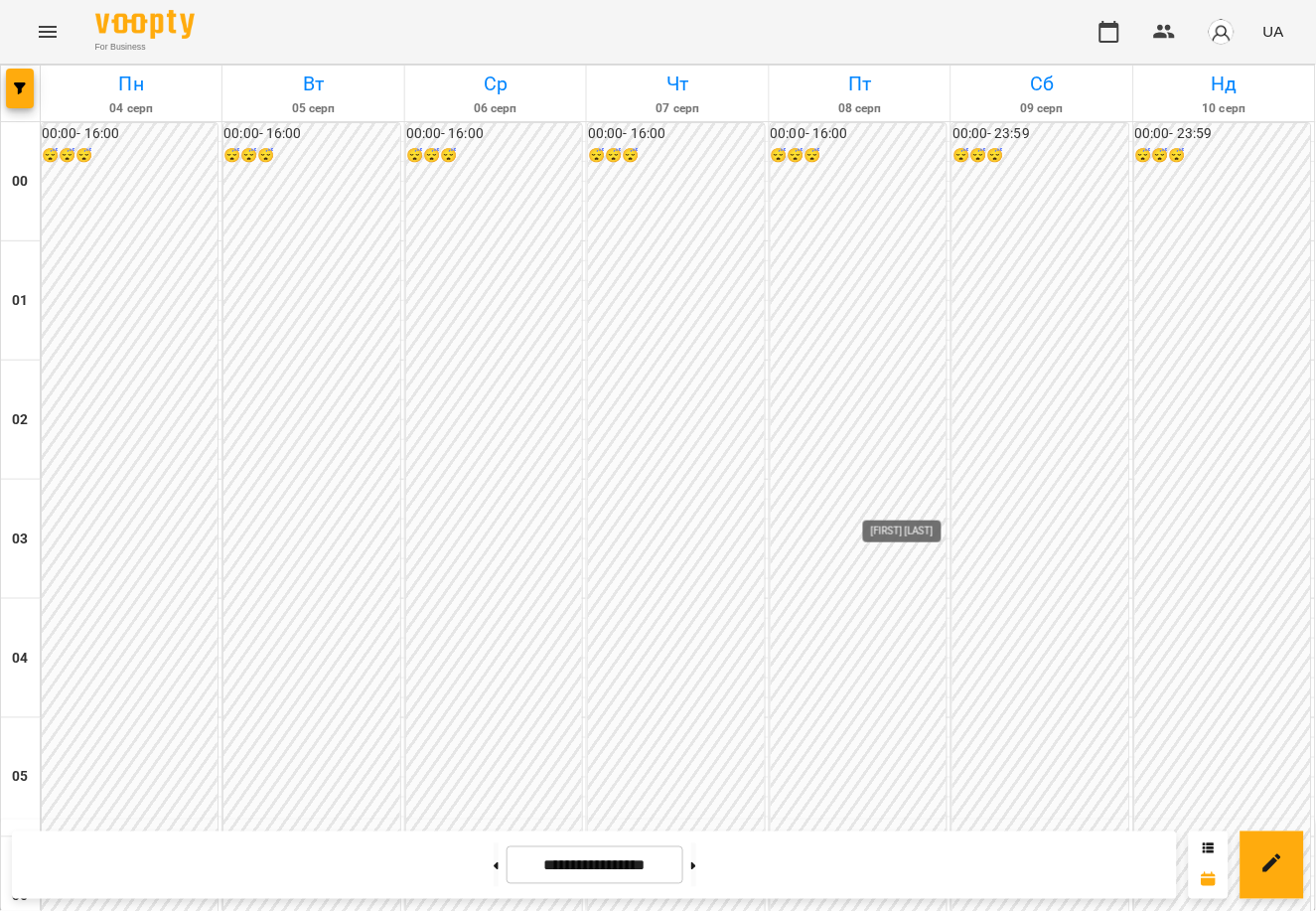 click on "Лісняк Оксана" at bounding box center [919, 2654] 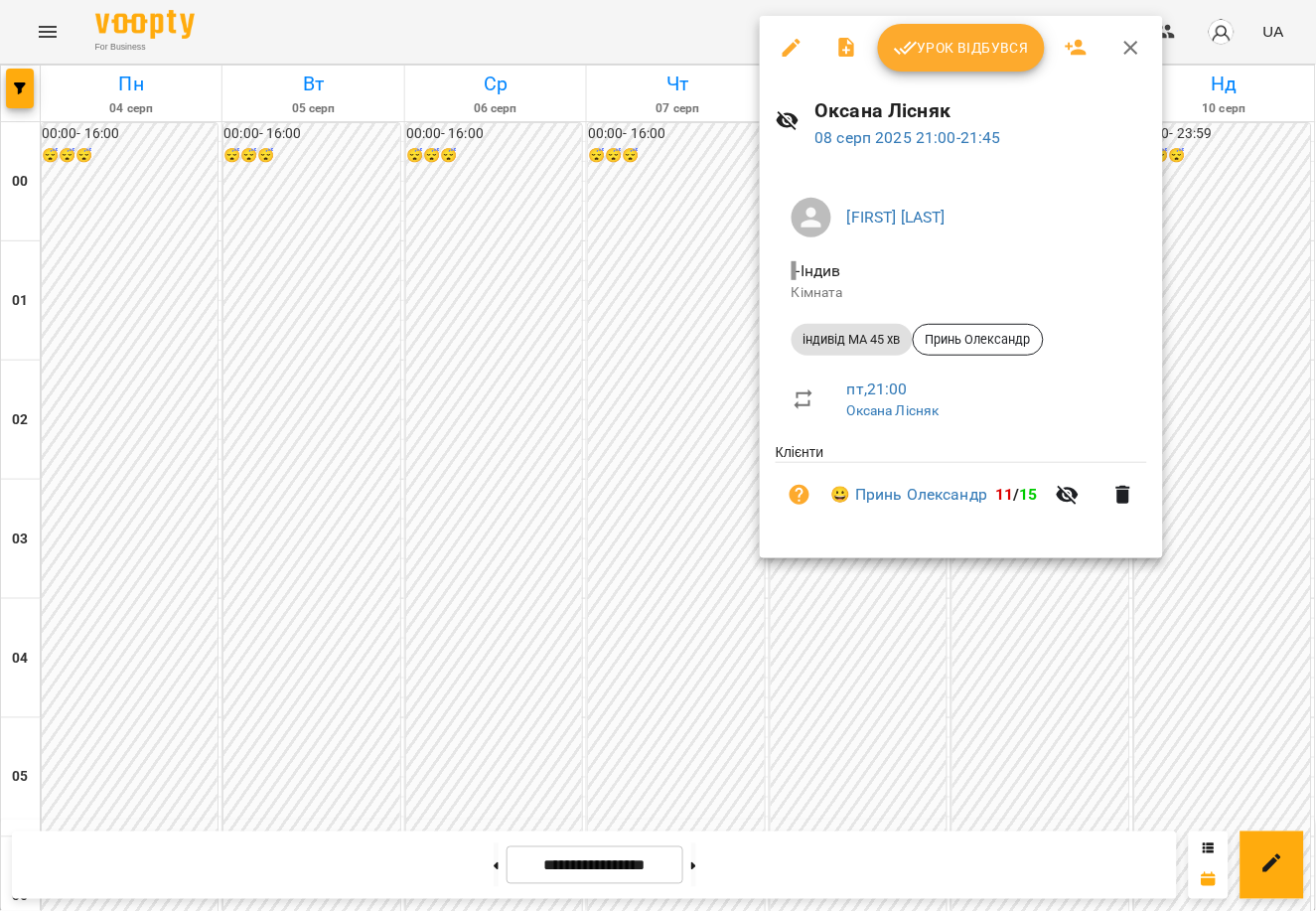 click on "Урок відбувся" at bounding box center (961, 48) 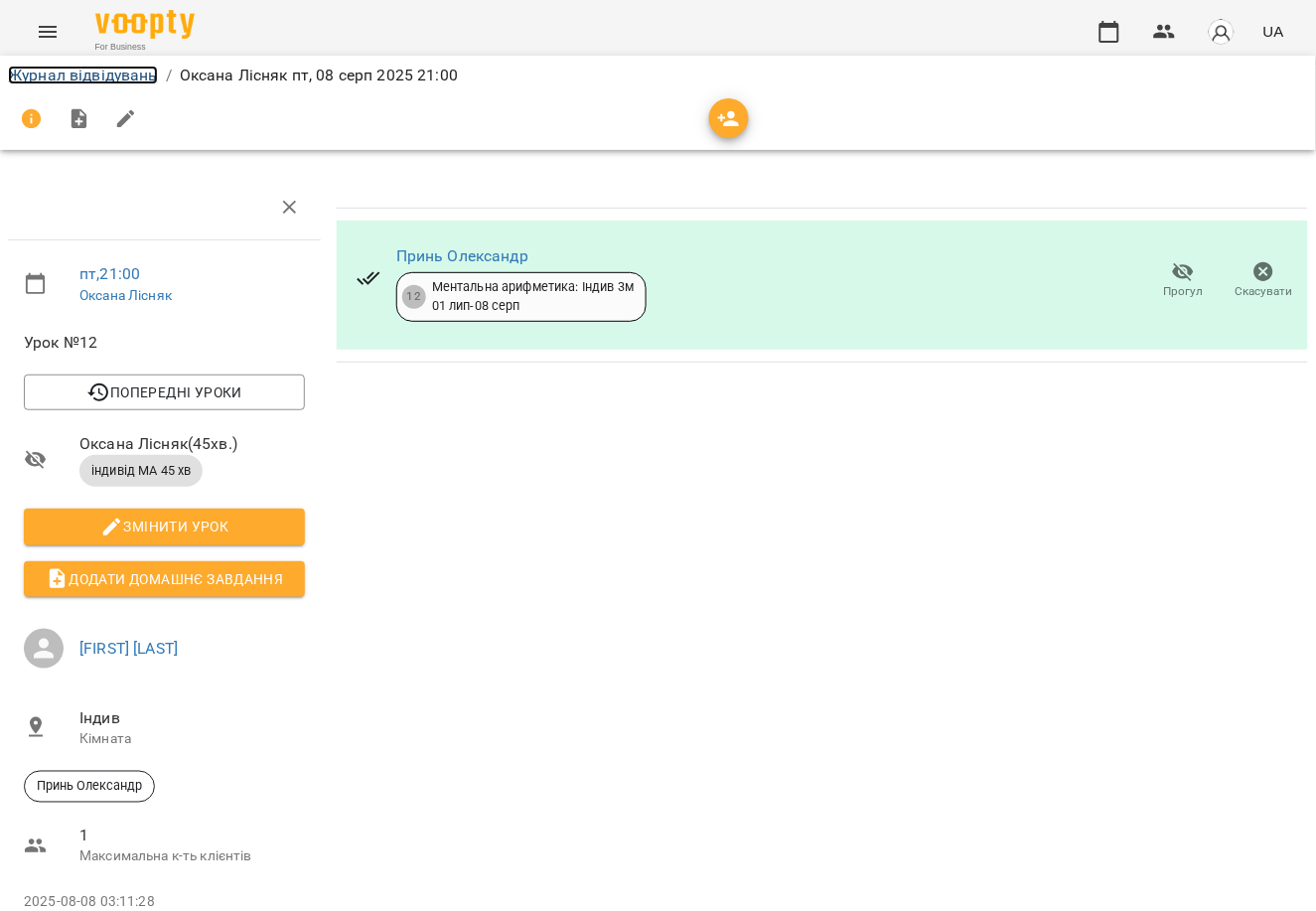 click on "Журнал відвідувань" at bounding box center (82, 75) 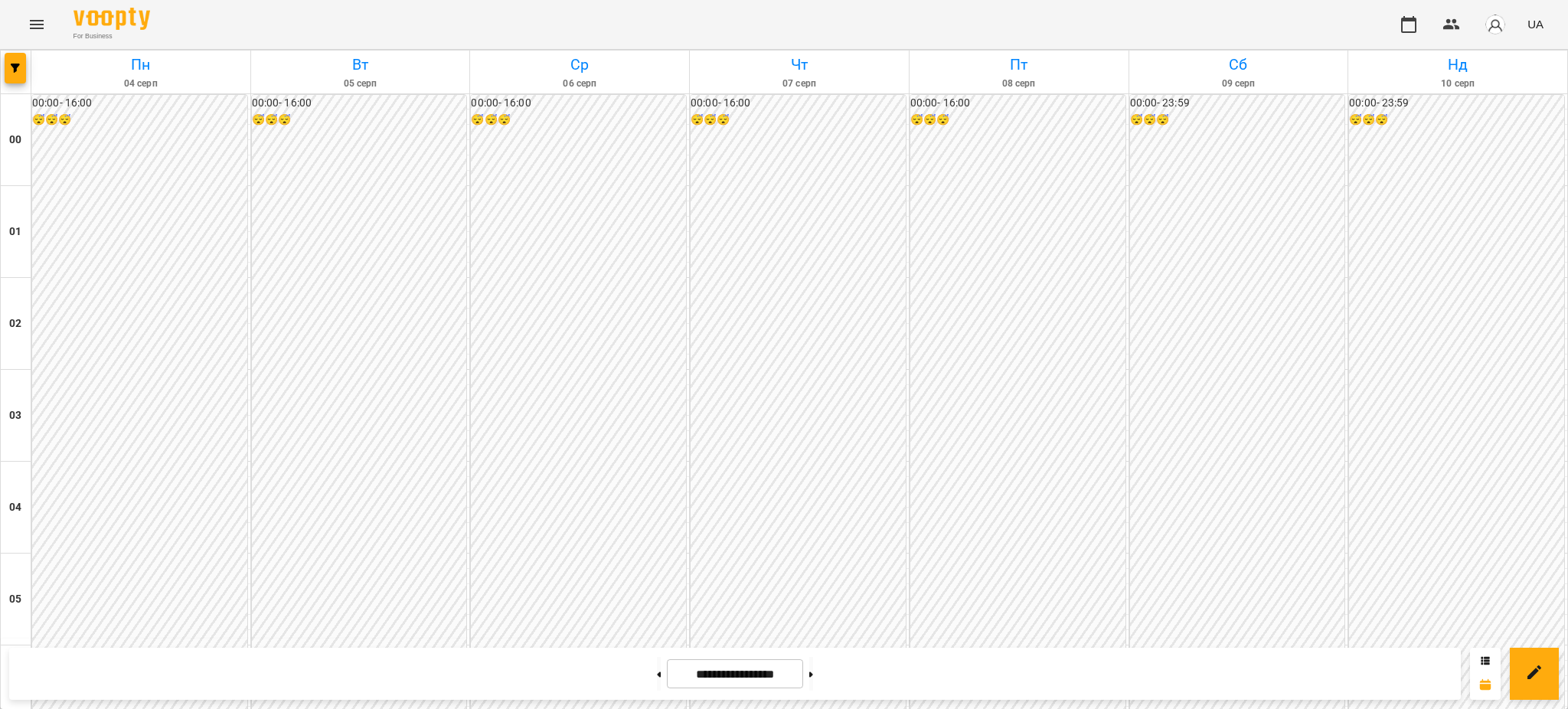 scroll, scrollTop: 1454, scrollLeft: 0, axis: vertical 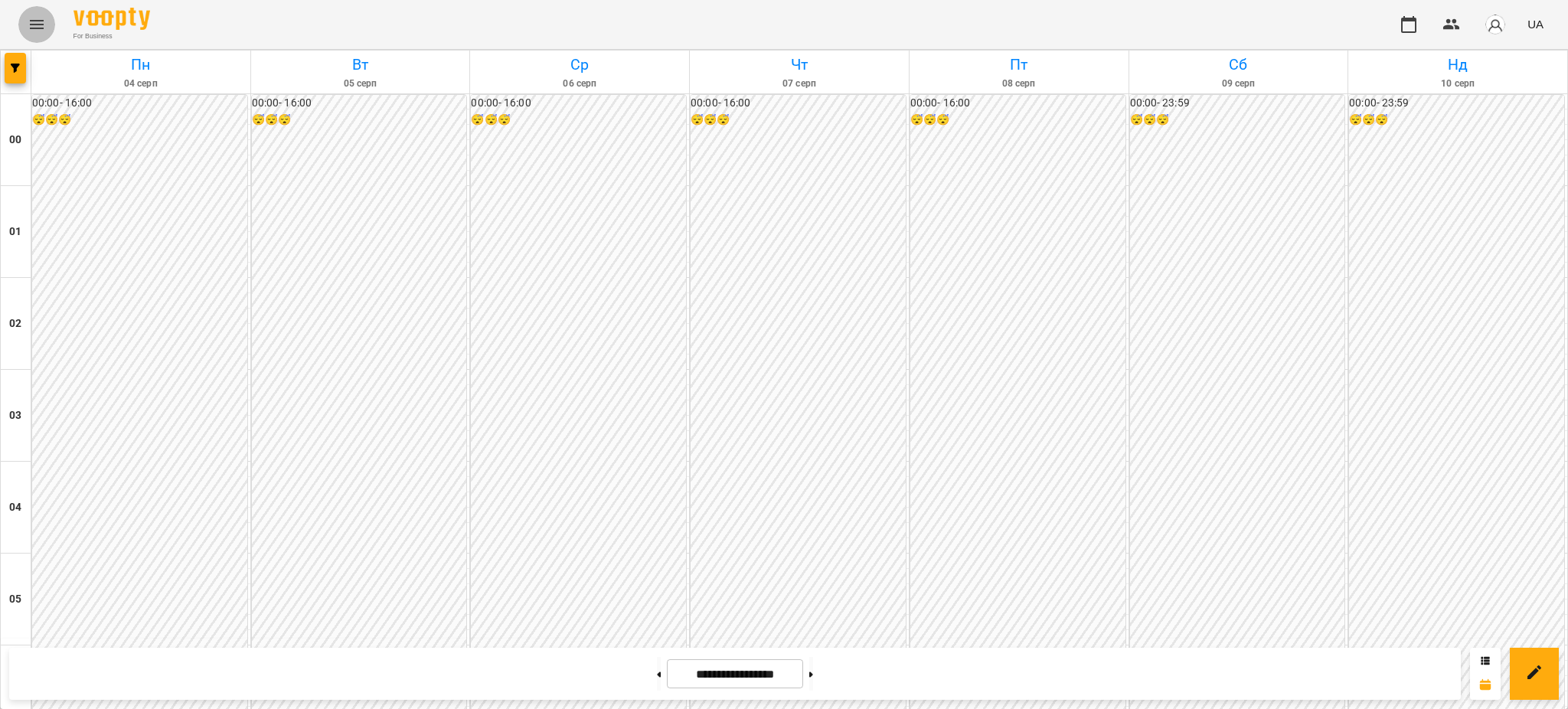 click 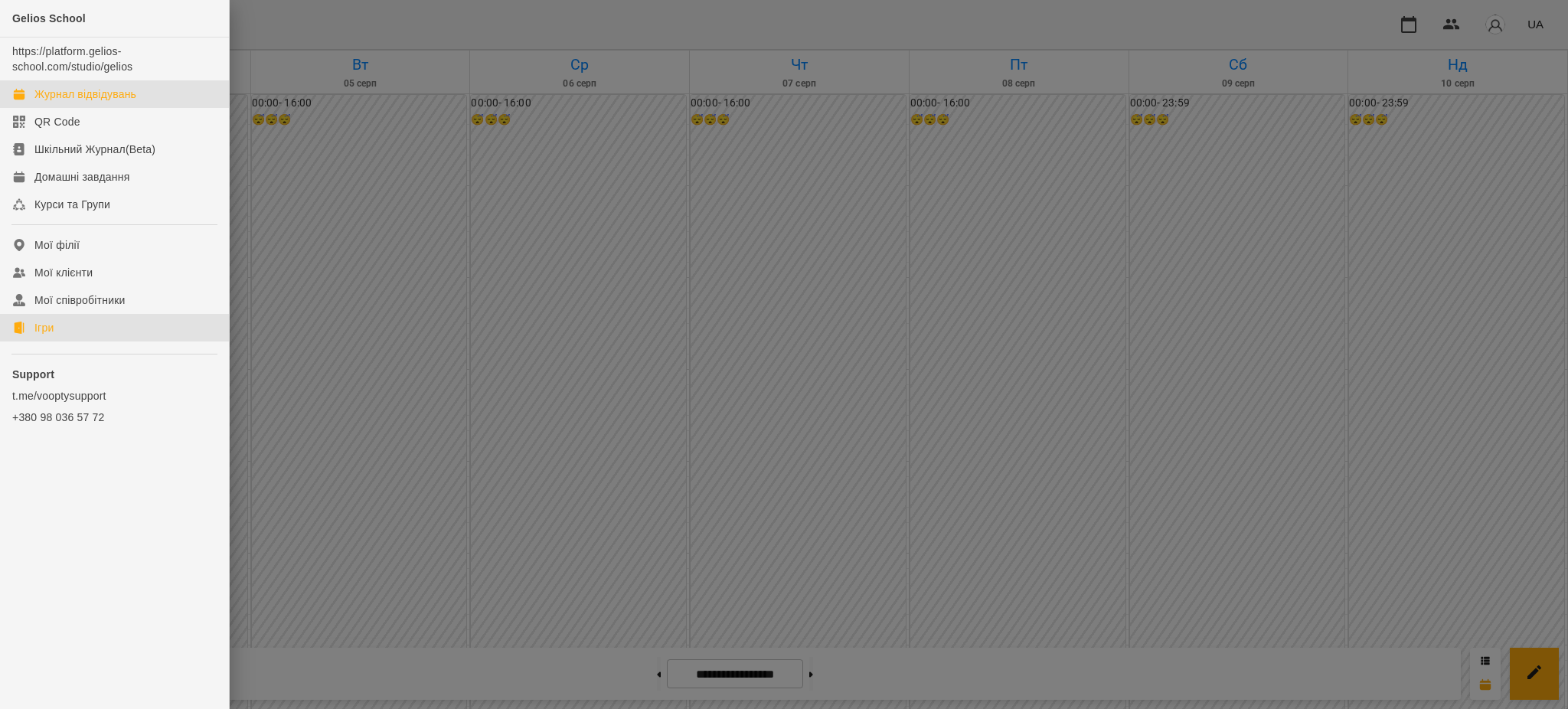 click on "Ігри" 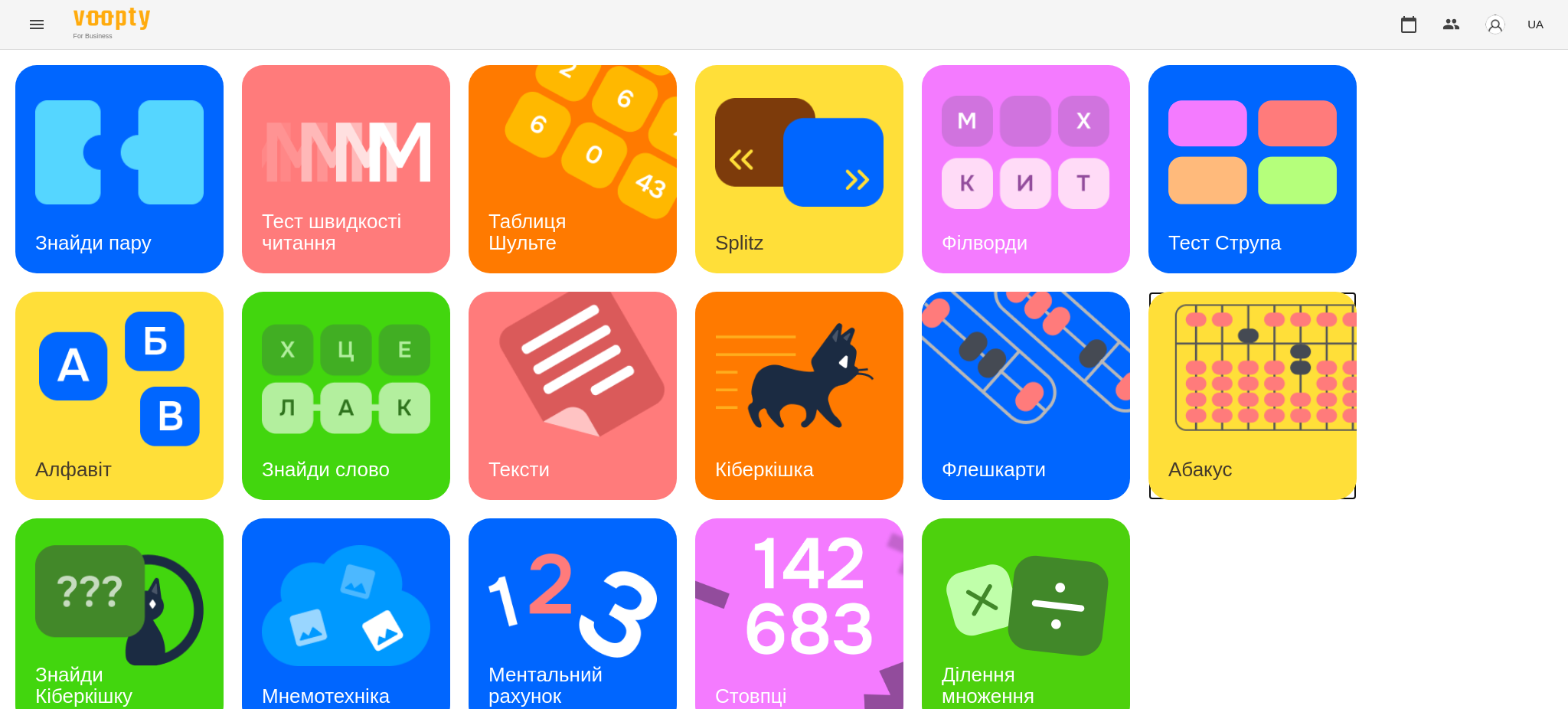 click at bounding box center [1262, 396] 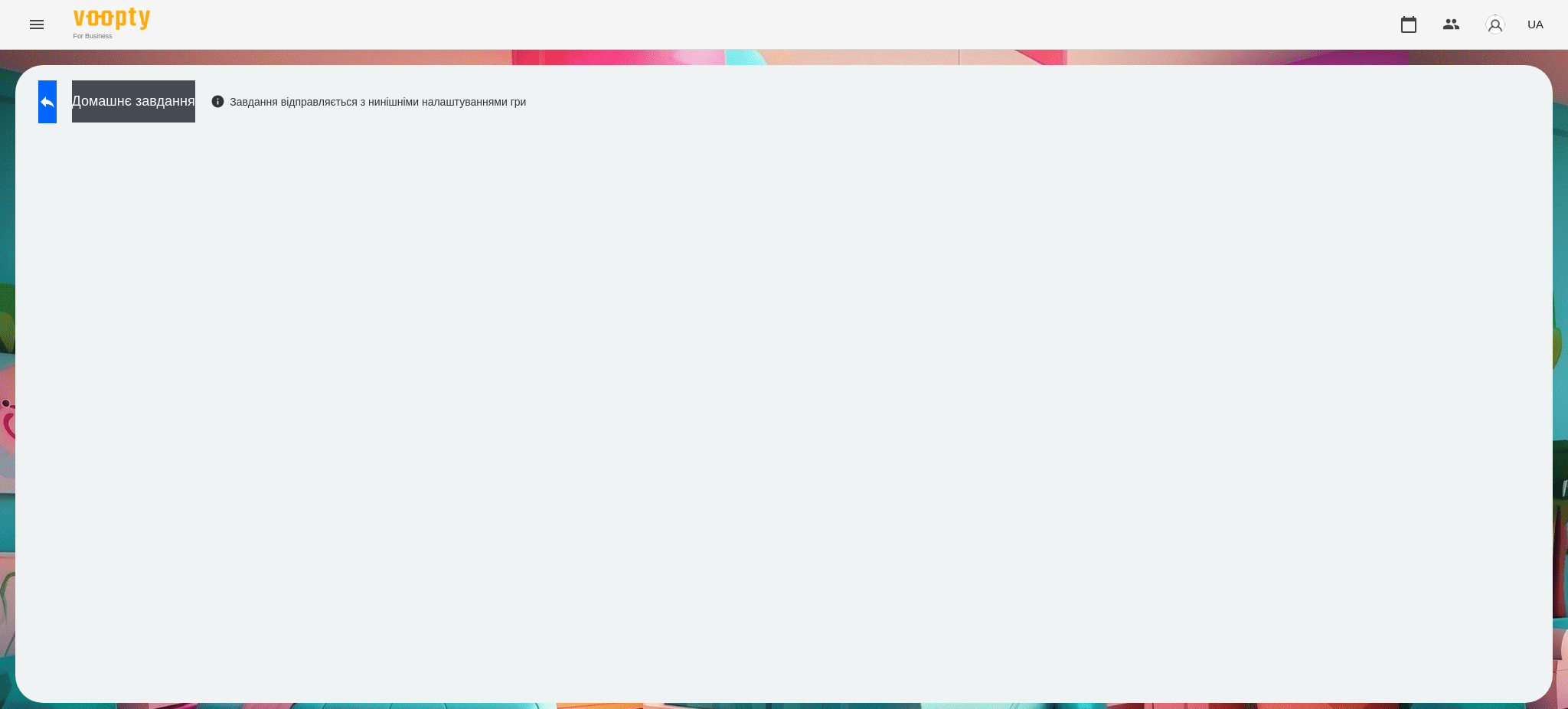 scroll, scrollTop: 0, scrollLeft: 0, axis: both 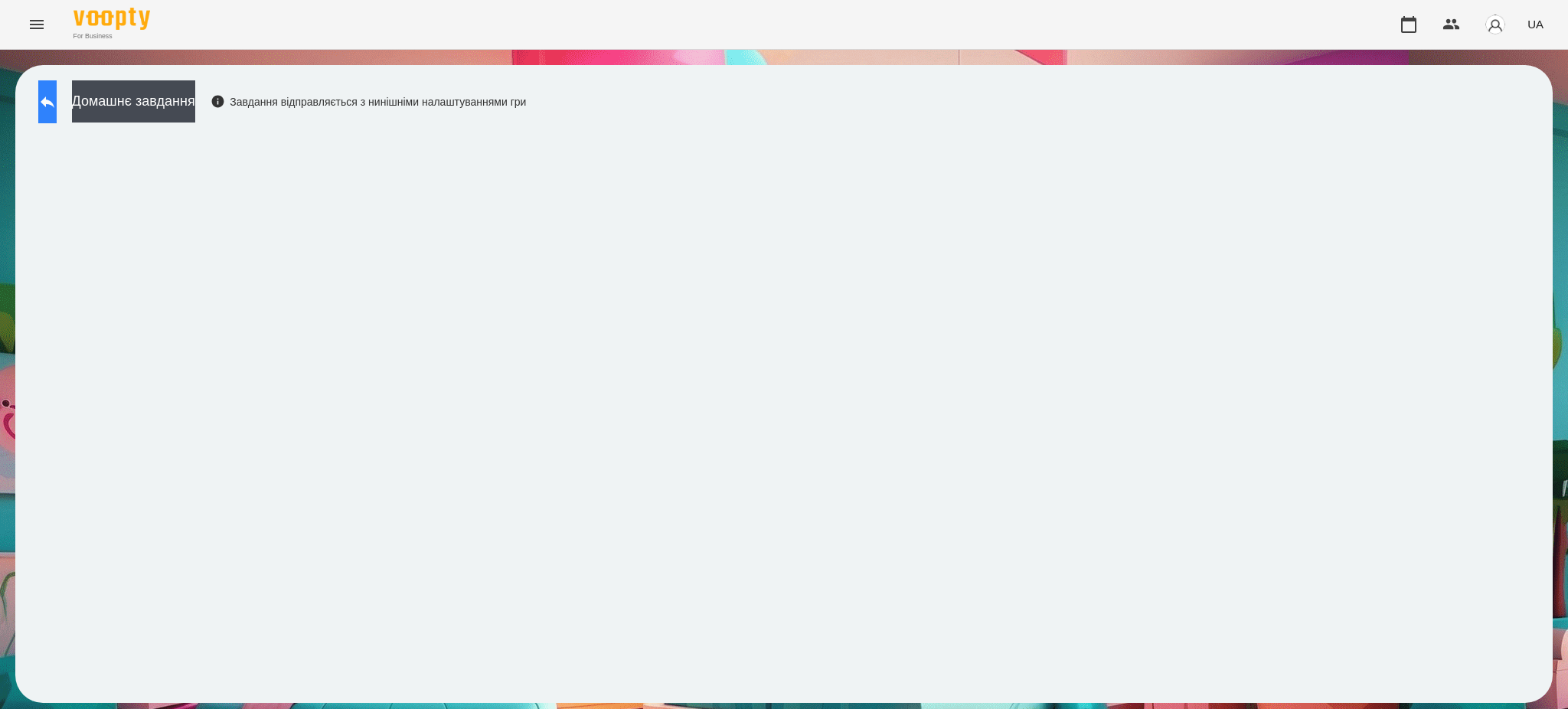 click at bounding box center (47, 102) 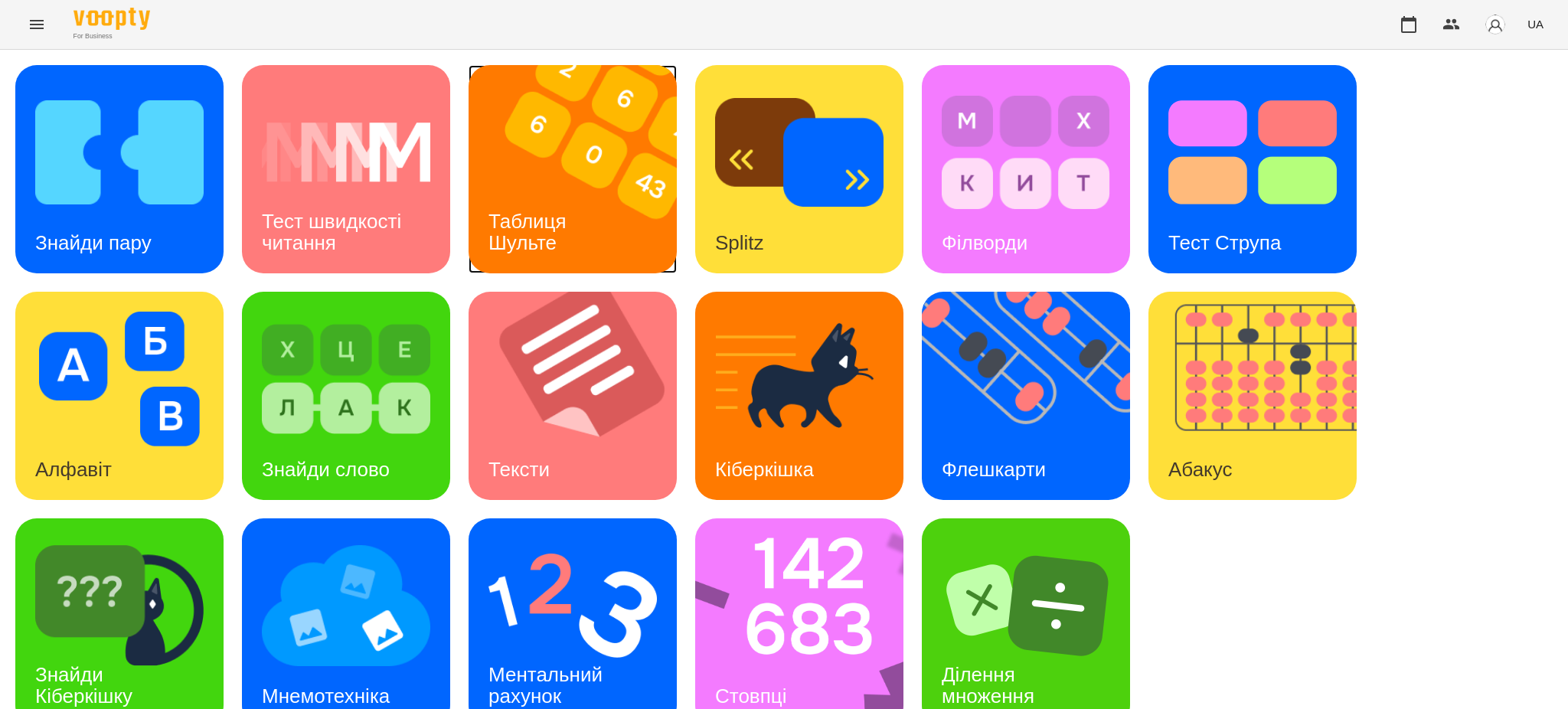 click on "Таблиця
Шульте" at bounding box center (530, 232) 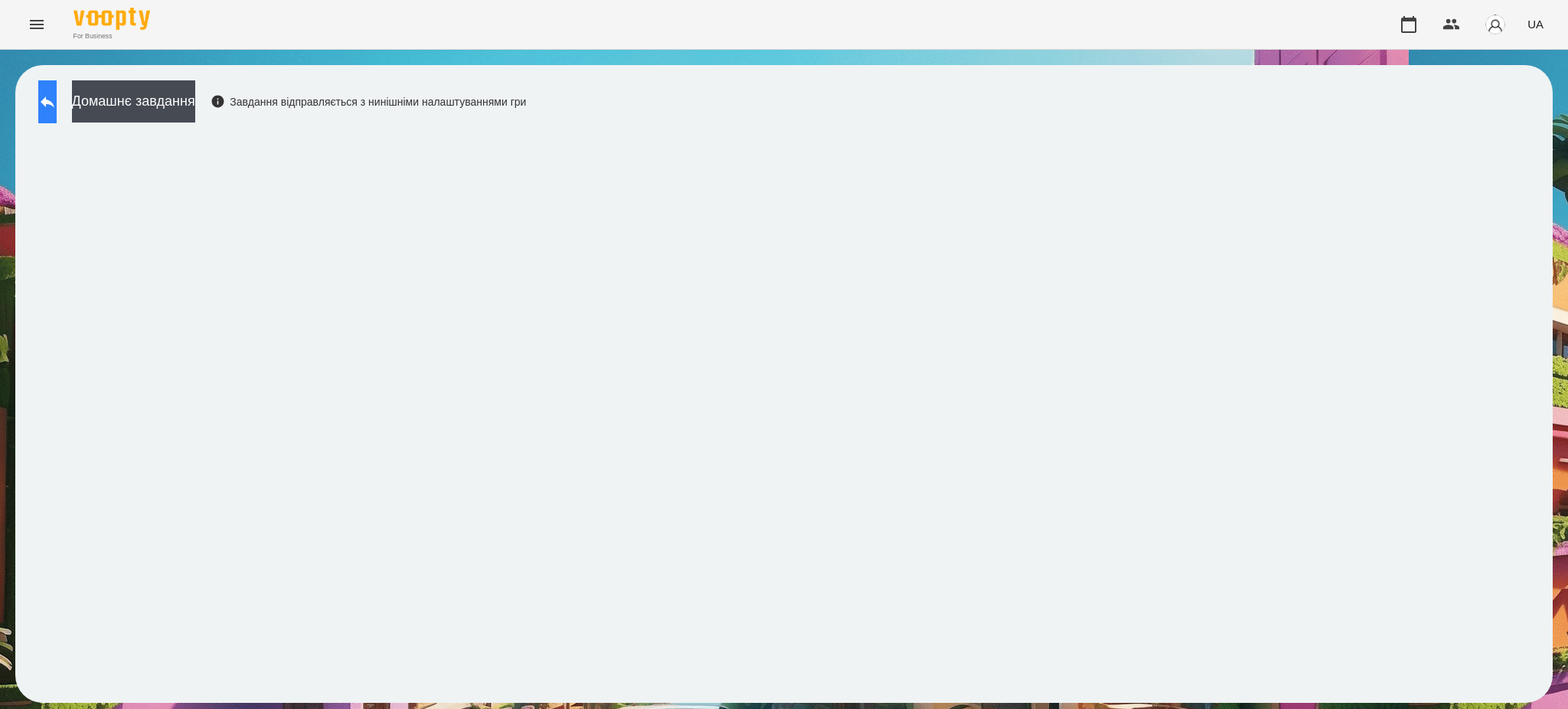 click 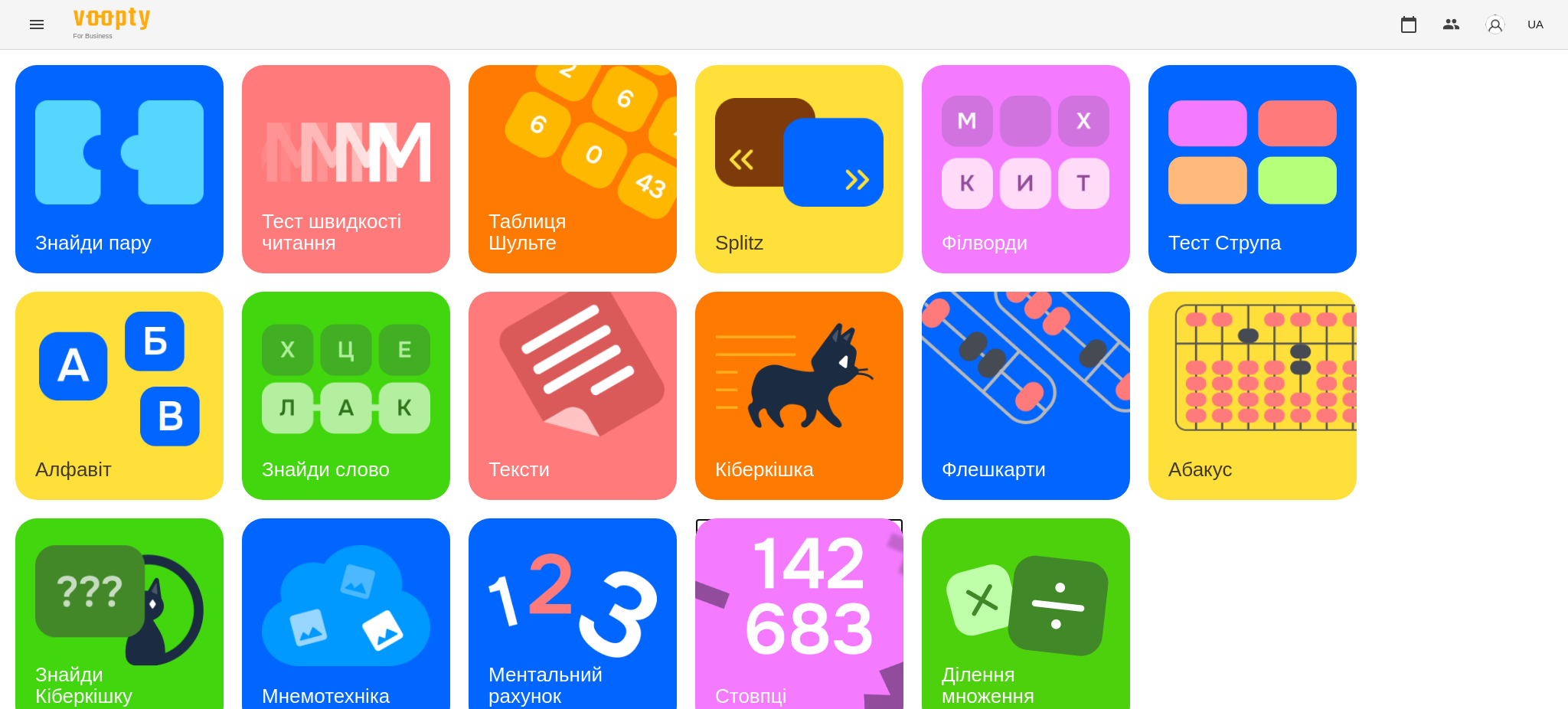 click at bounding box center [809, 622] 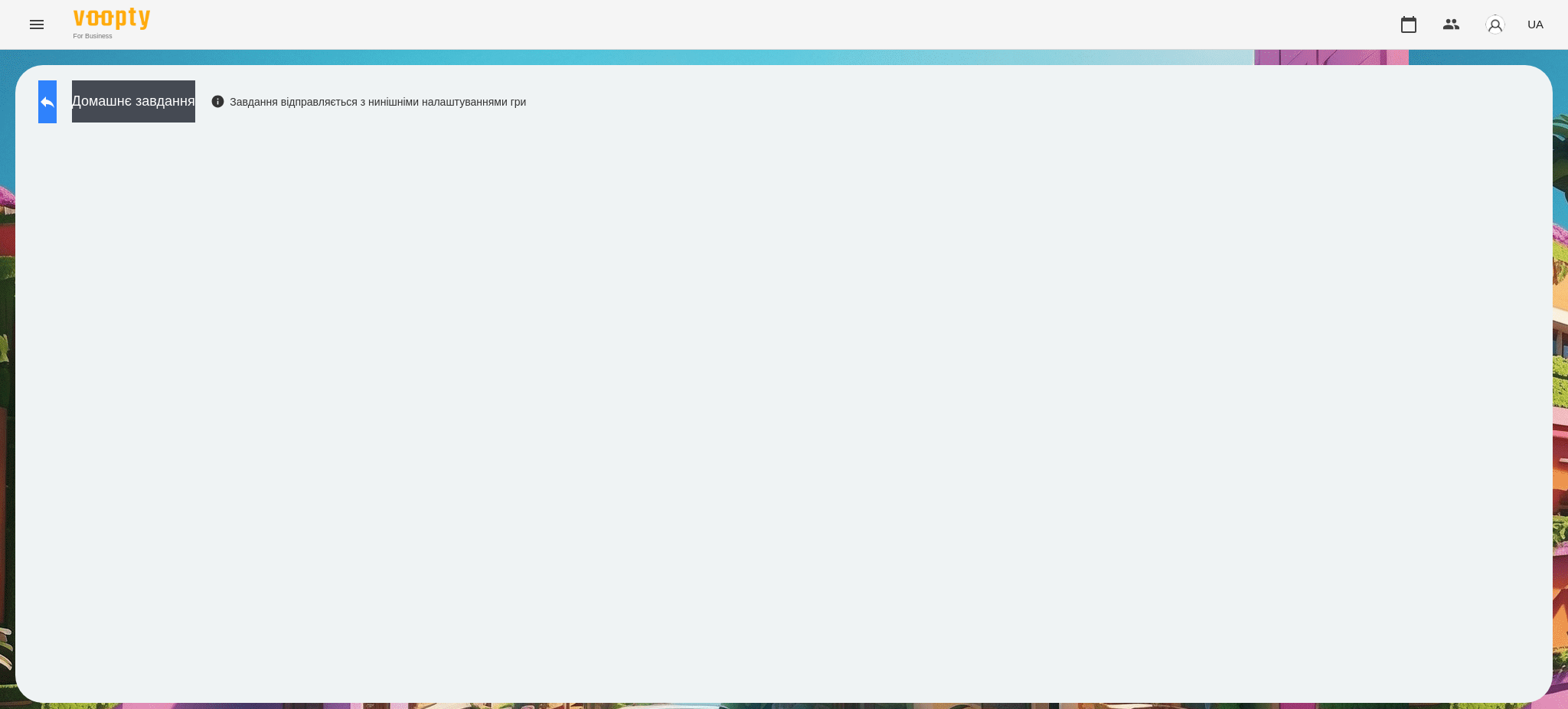 click at bounding box center (47, 102) 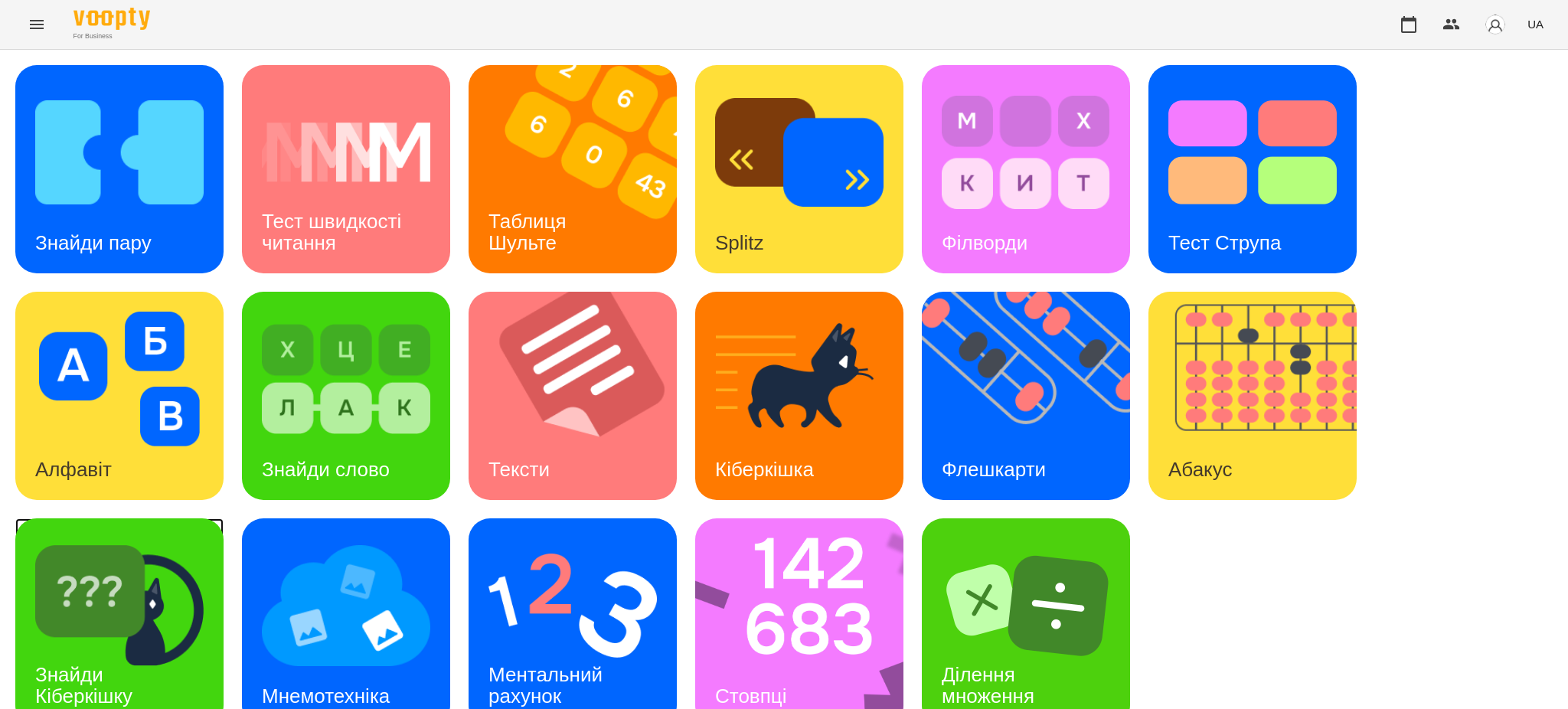 click at bounding box center (119, 606) 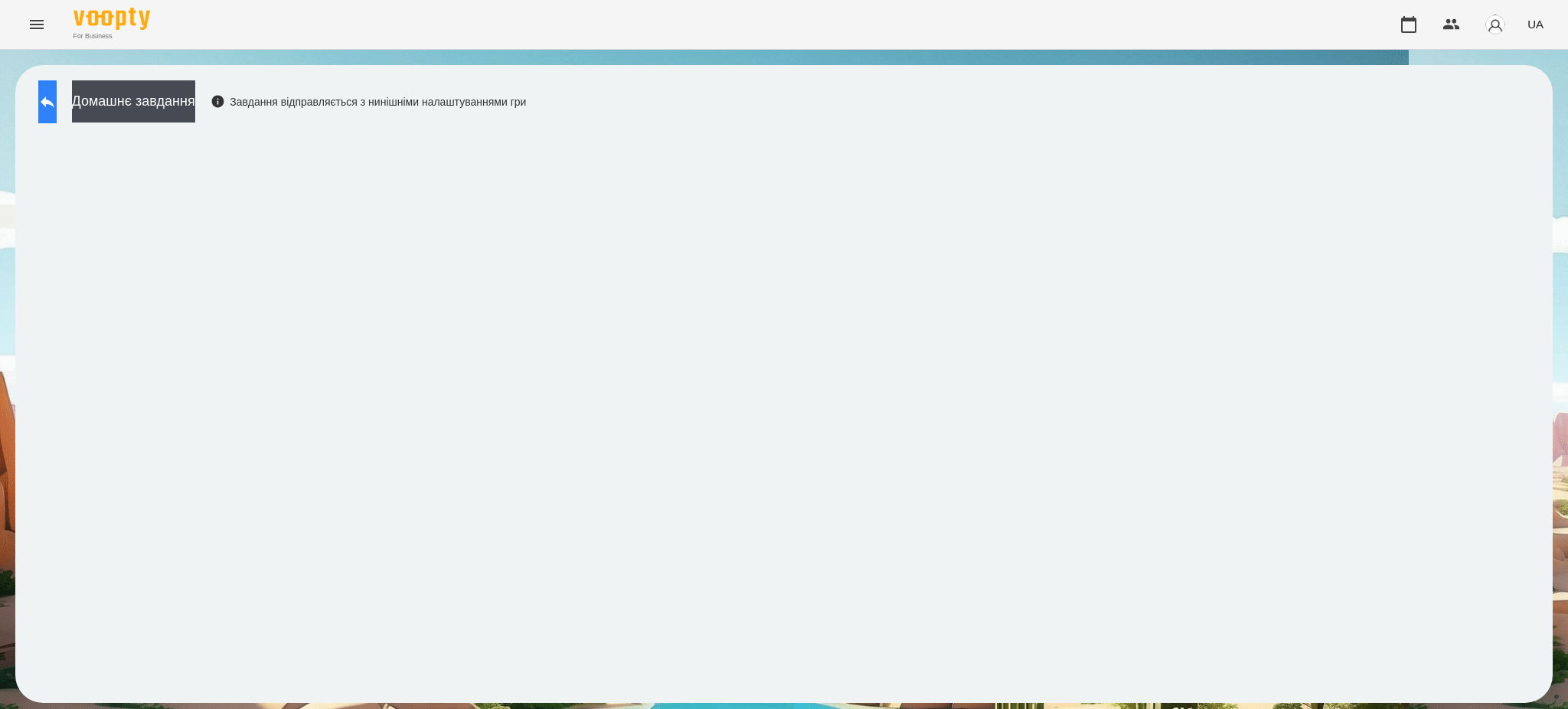 click at bounding box center (47, 102) 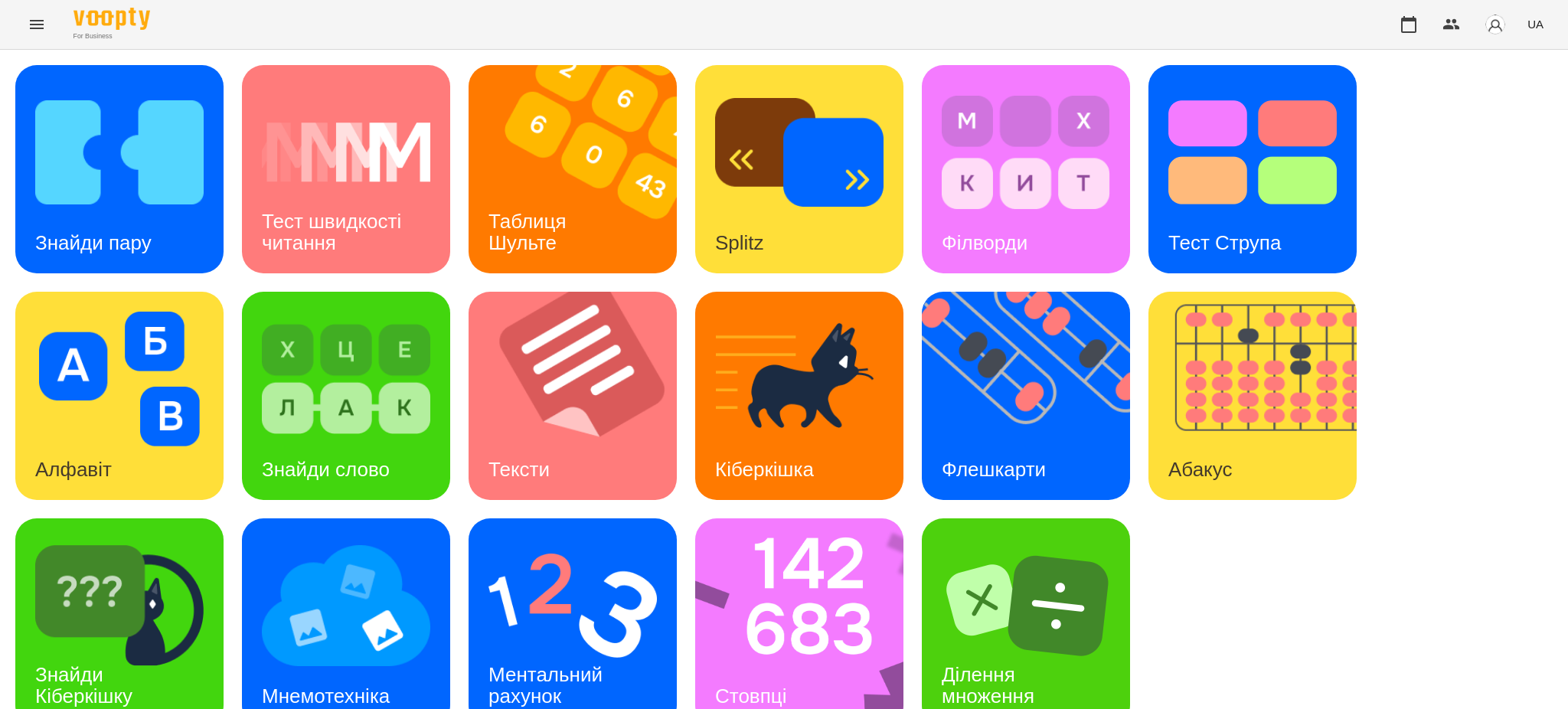 scroll, scrollTop: 31, scrollLeft: 0, axis: vertical 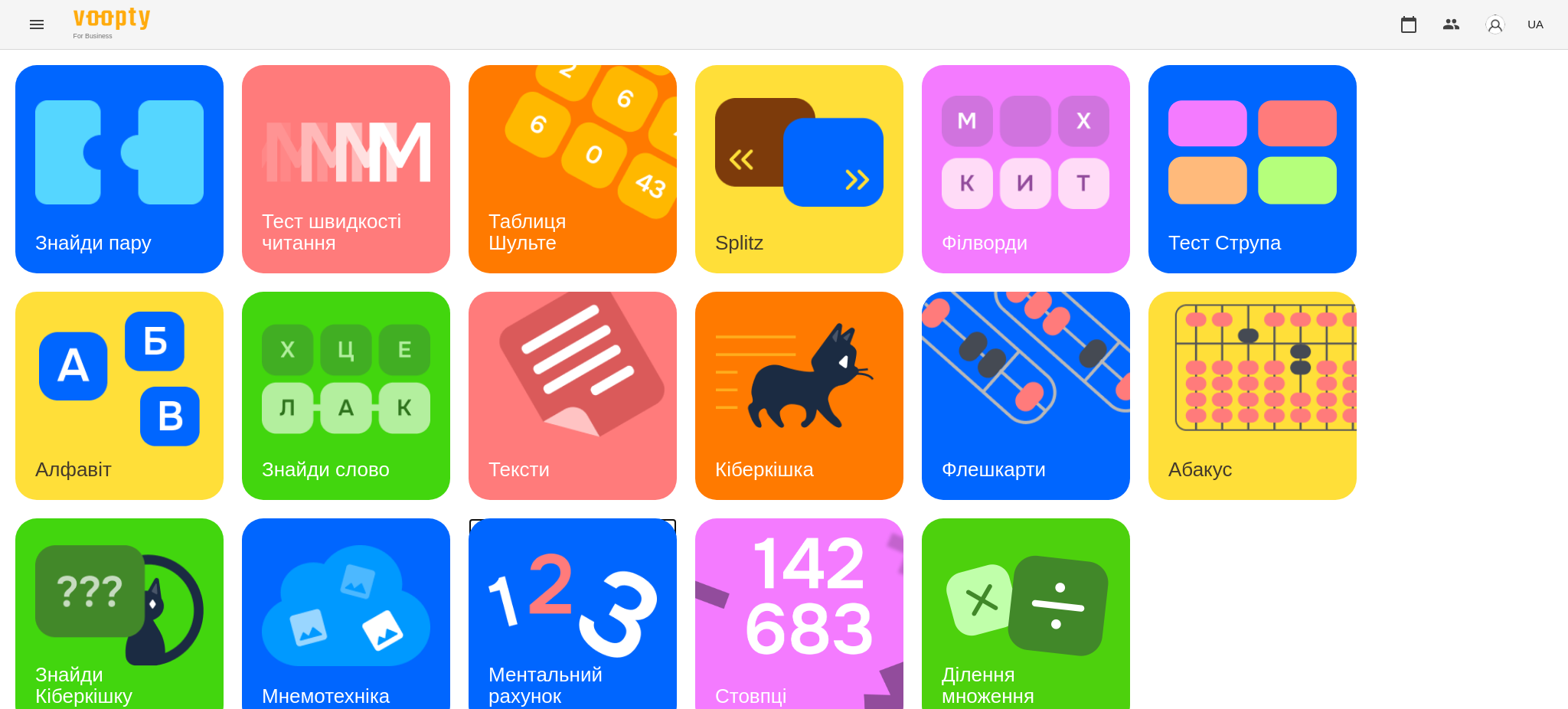 click at bounding box center [573, 606] 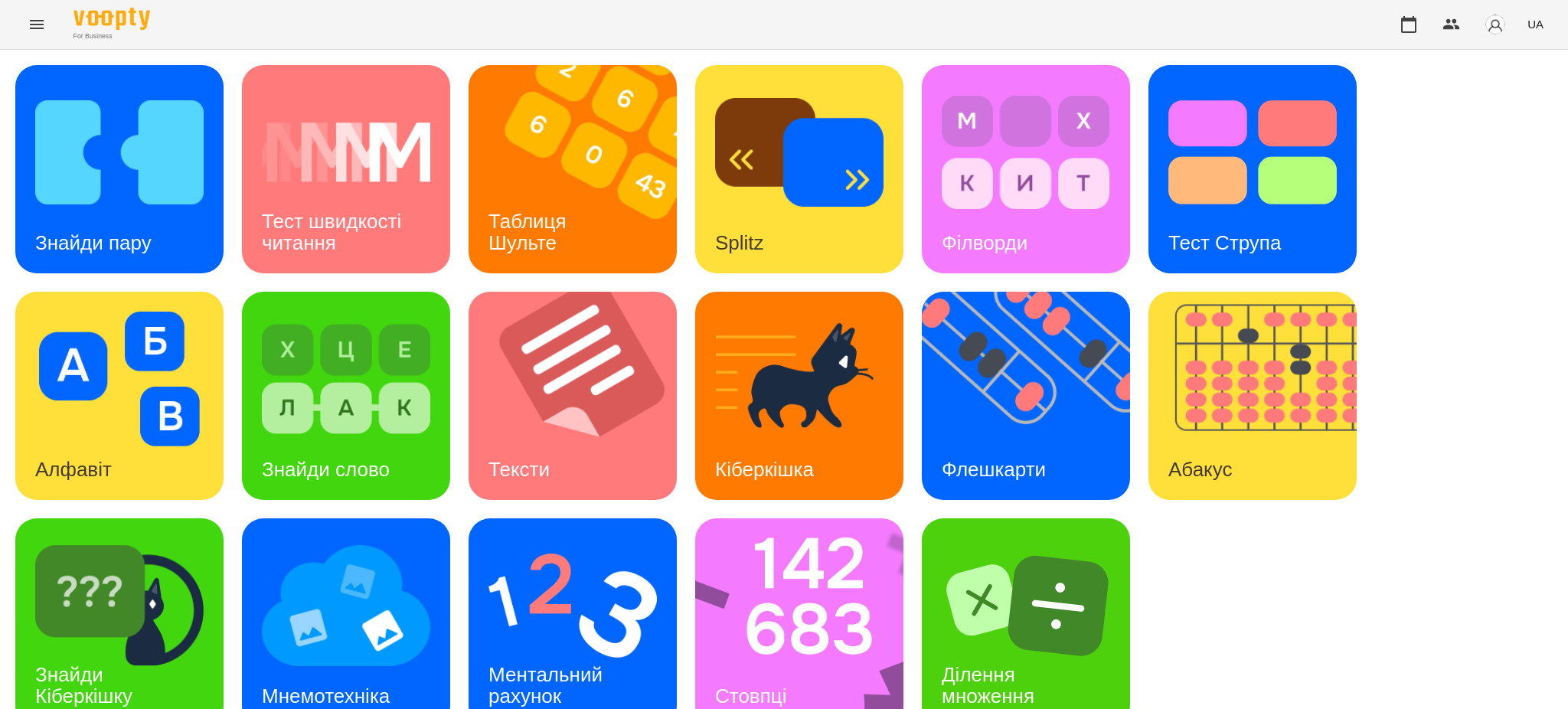 scroll, scrollTop: 0, scrollLeft: 0, axis: both 